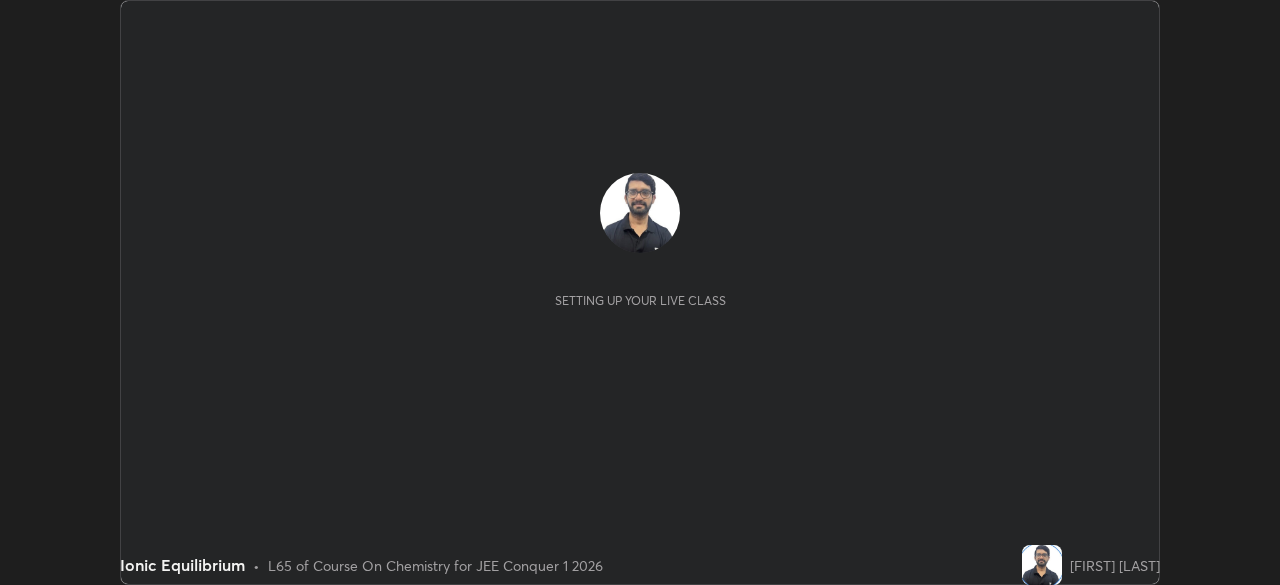 scroll, scrollTop: 0, scrollLeft: 0, axis: both 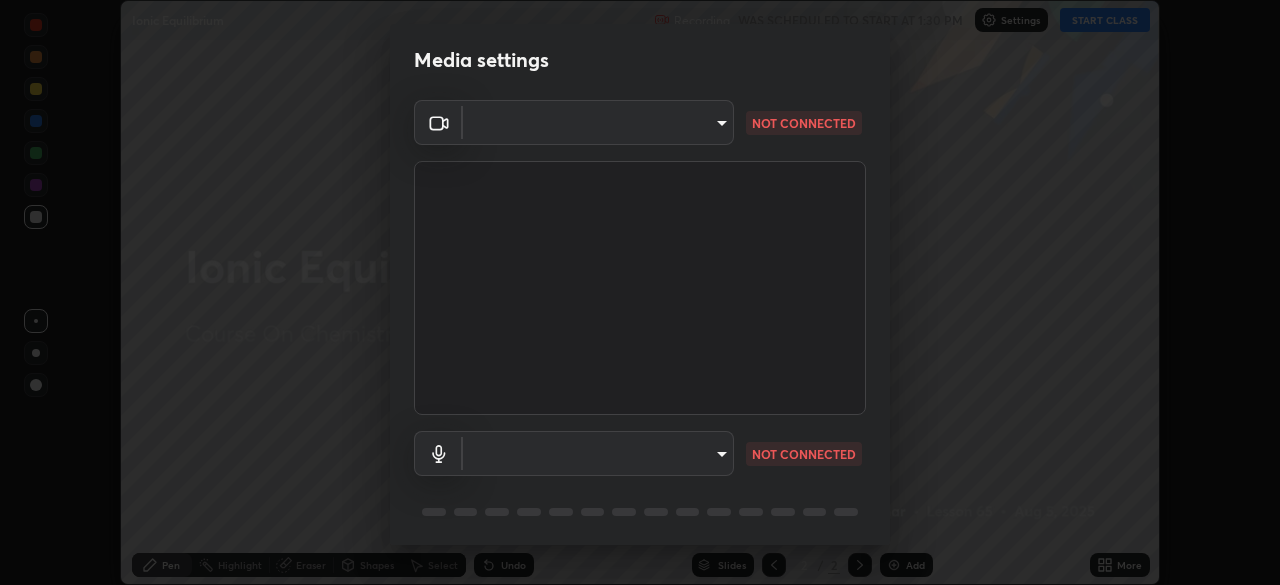 type on "094ffe3f61abc64f3ce73721aab664ef57d10a5fc7d187ad1ef3fa5fd4d2b427" 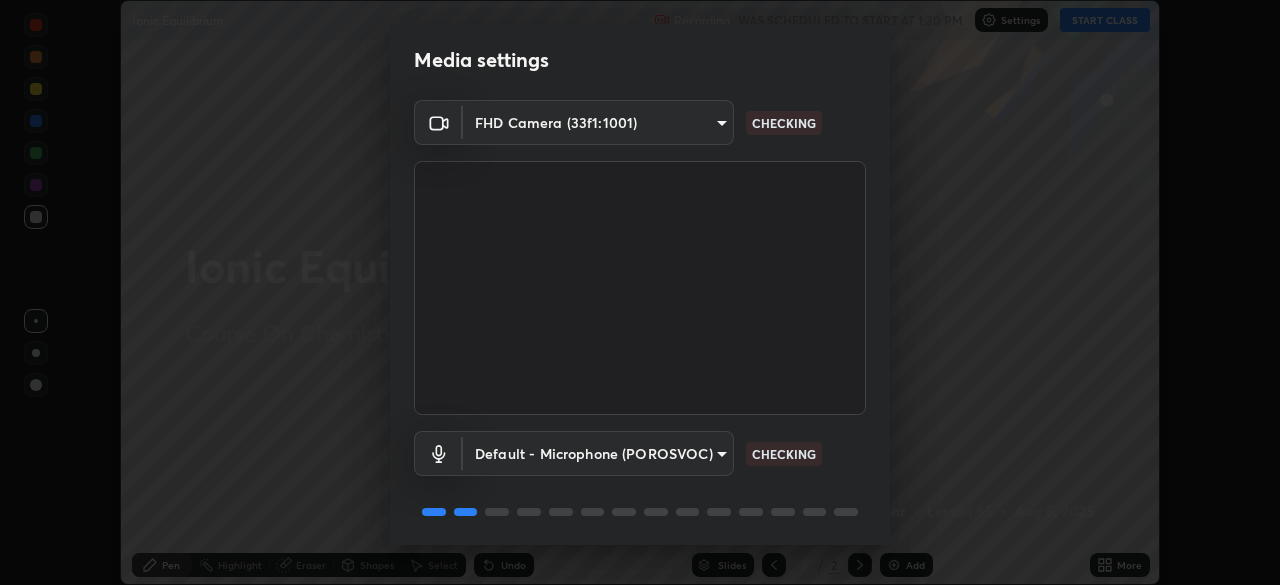 scroll, scrollTop: 71, scrollLeft: 0, axis: vertical 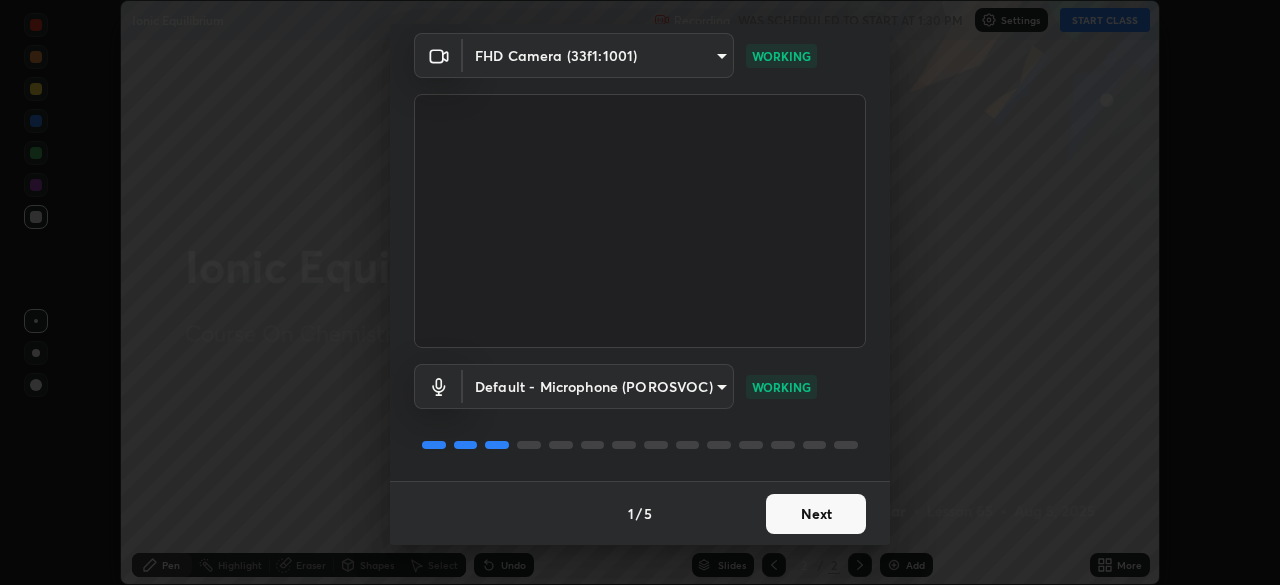 click on "Next" at bounding box center (816, 514) 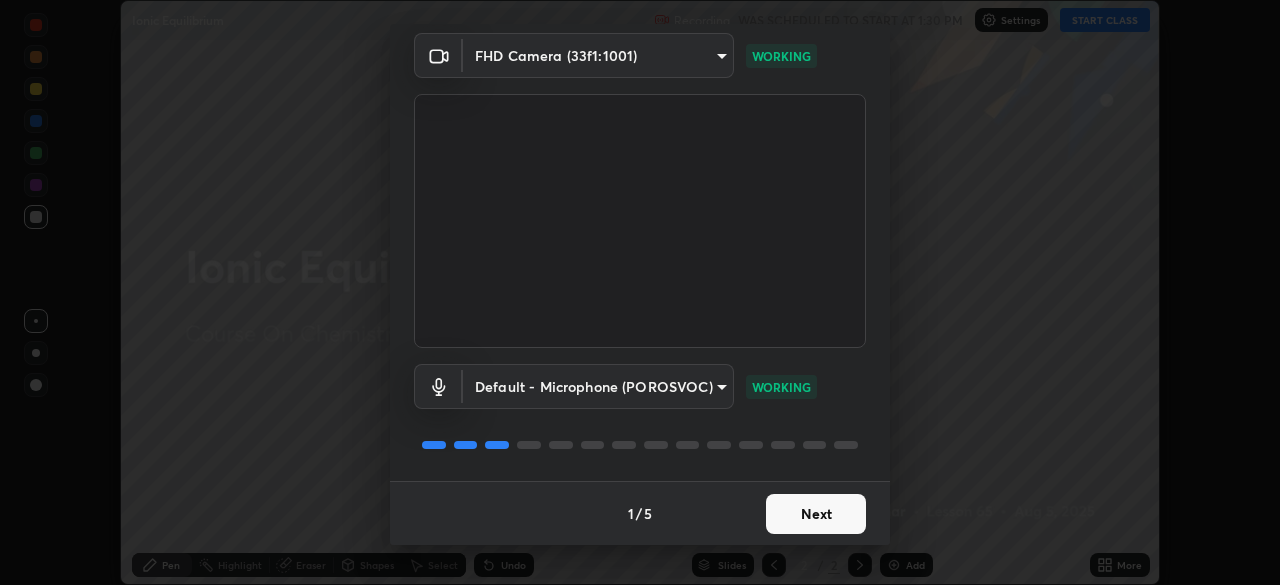 scroll, scrollTop: 0, scrollLeft: 0, axis: both 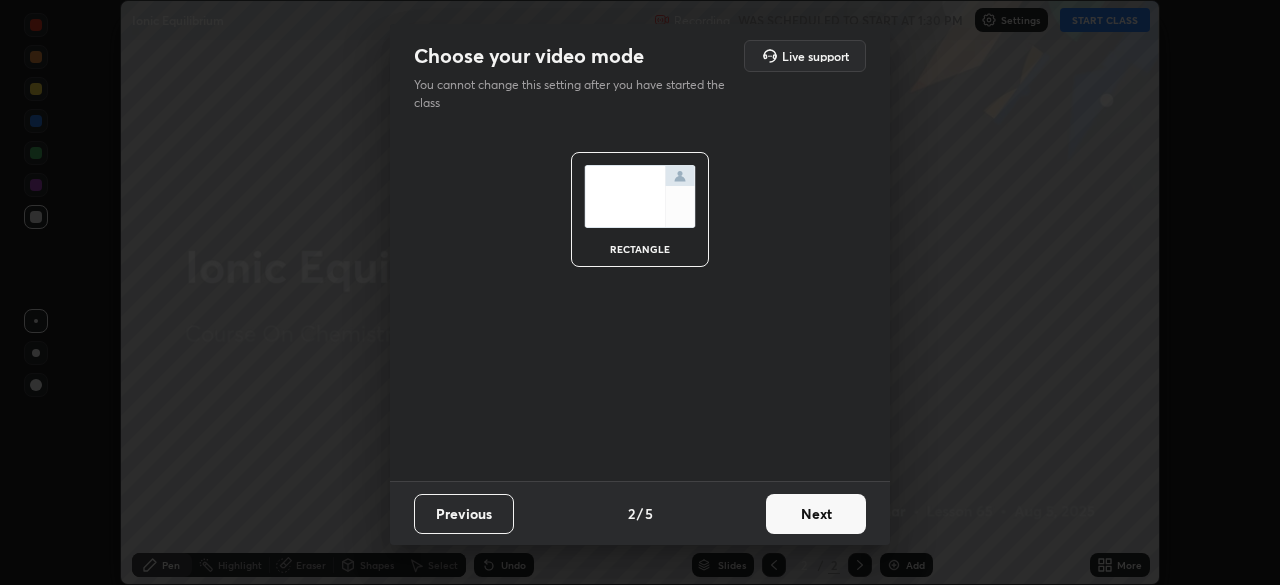 click on "Next" at bounding box center [816, 514] 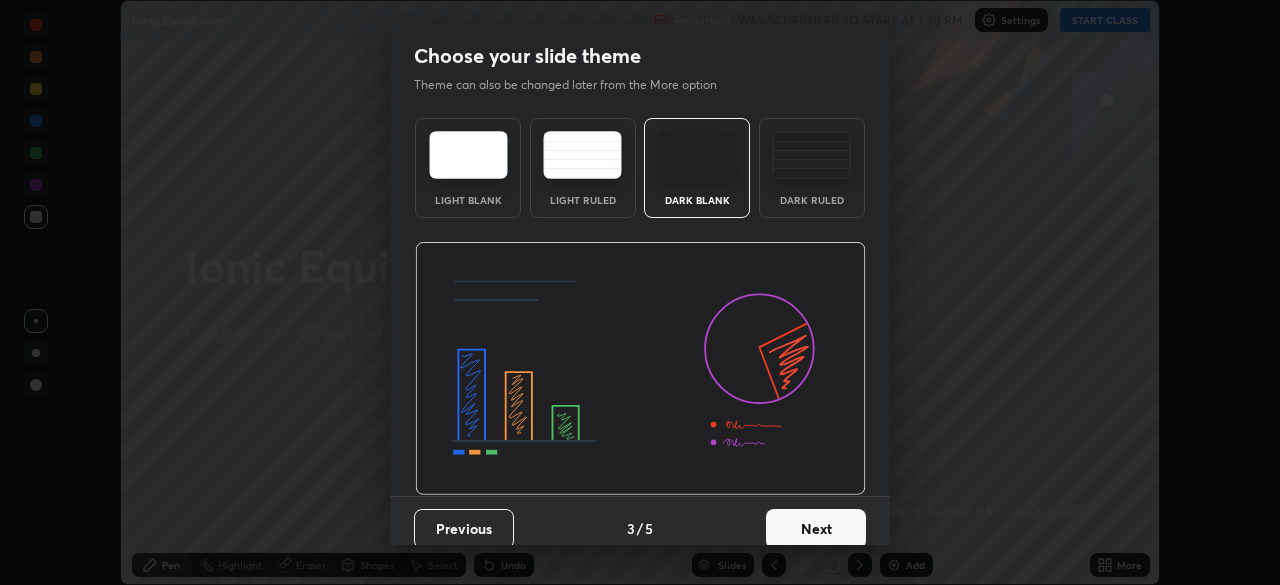 click on "Next" at bounding box center [816, 529] 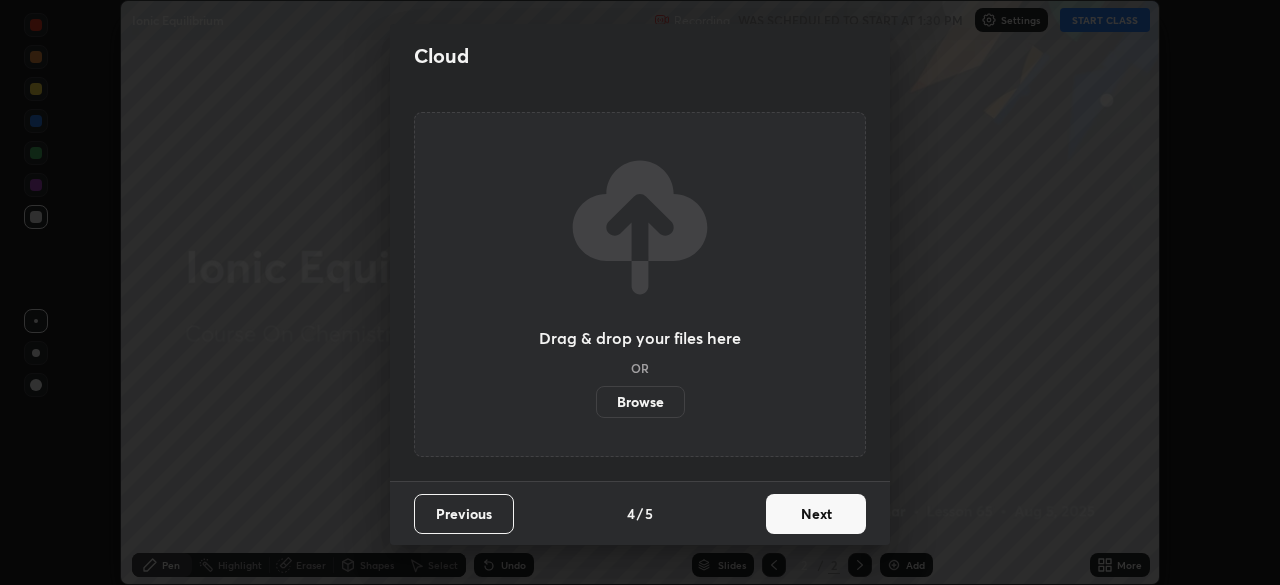 click on "Next" at bounding box center [816, 514] 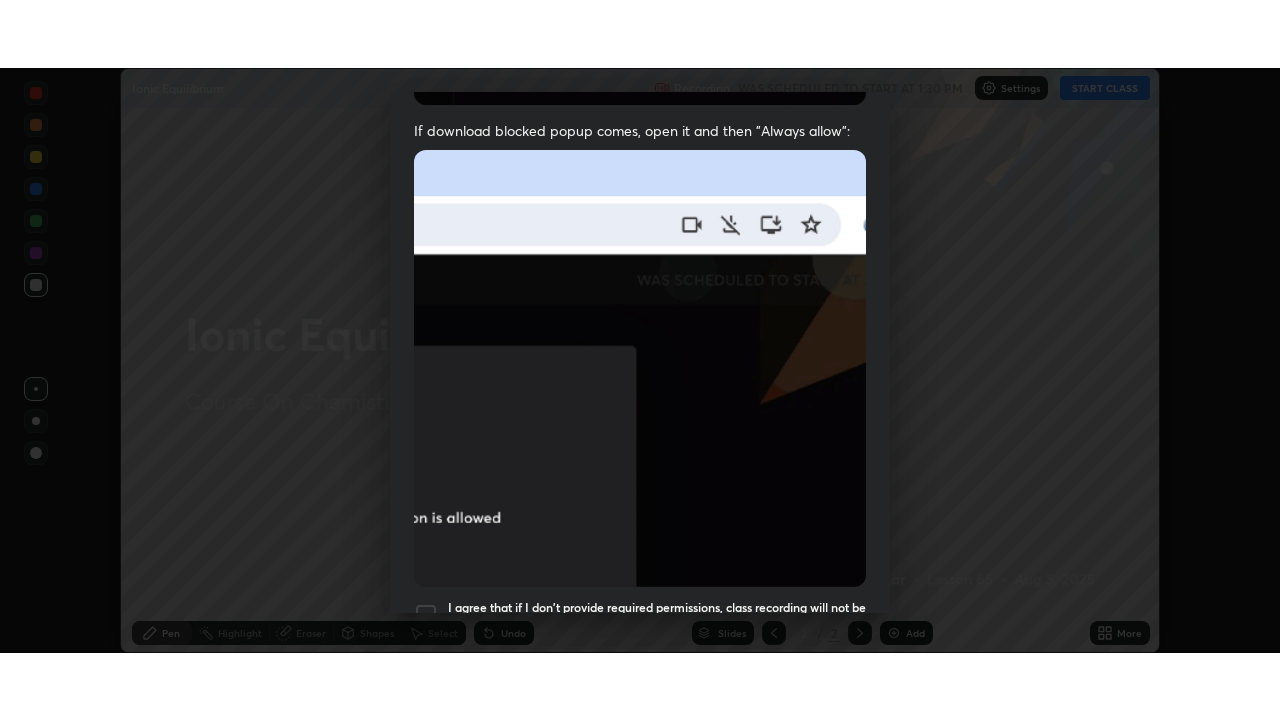 scroll, scrollTop: 479, scrollLeft: 0, axis: vertical 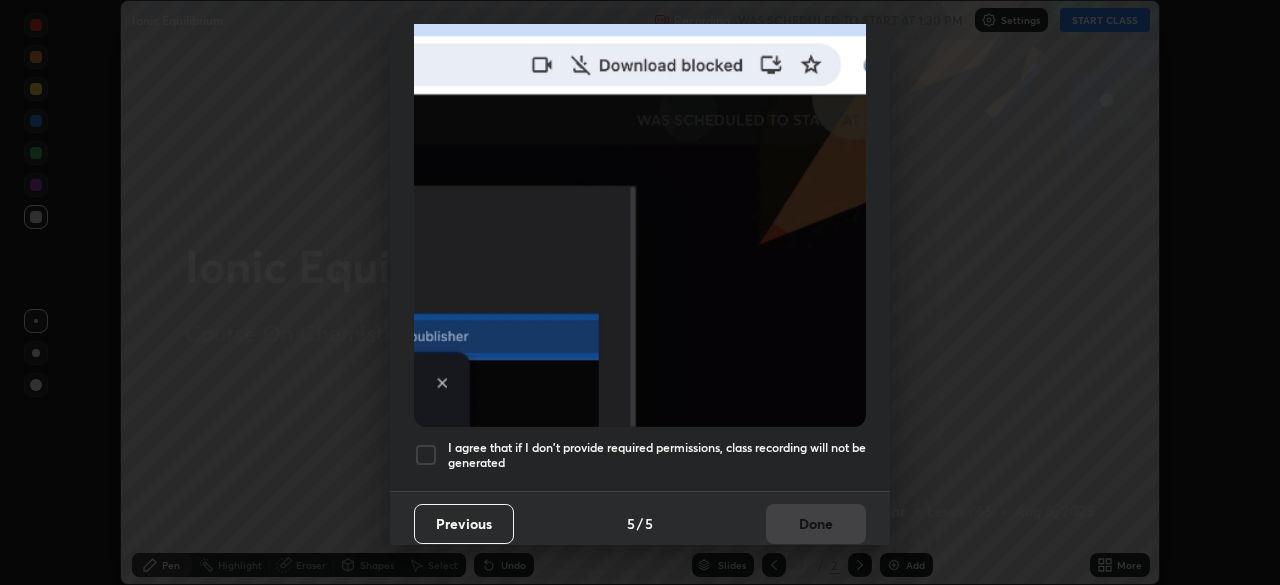 click at bounding box center [426, 455] 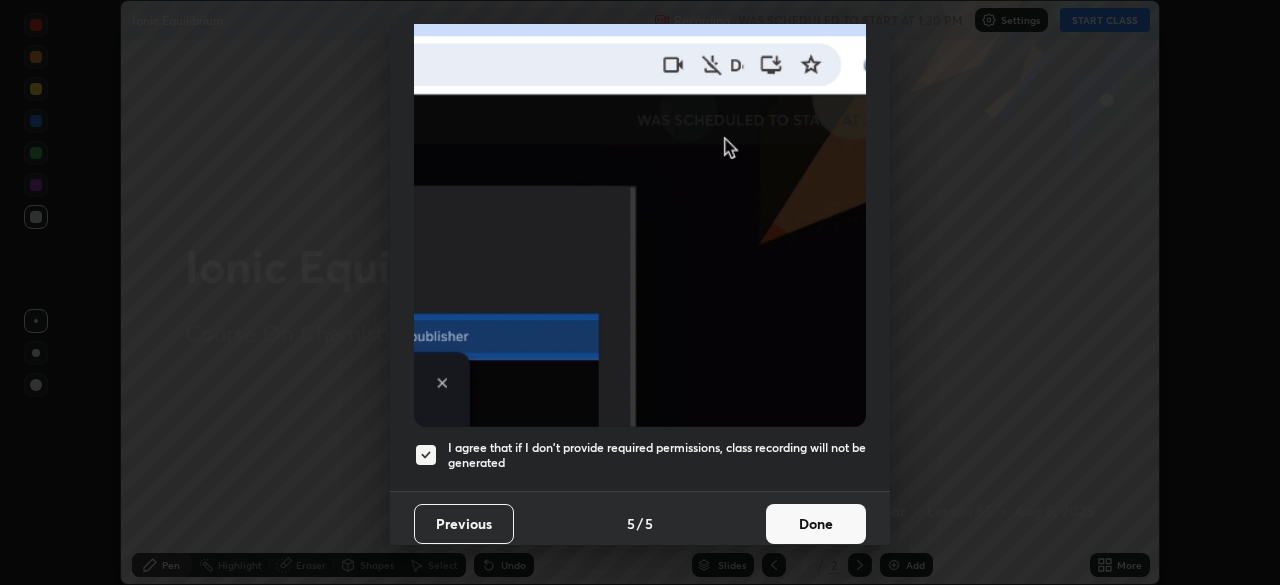 click on "Done" at bounding box center [816, 524] 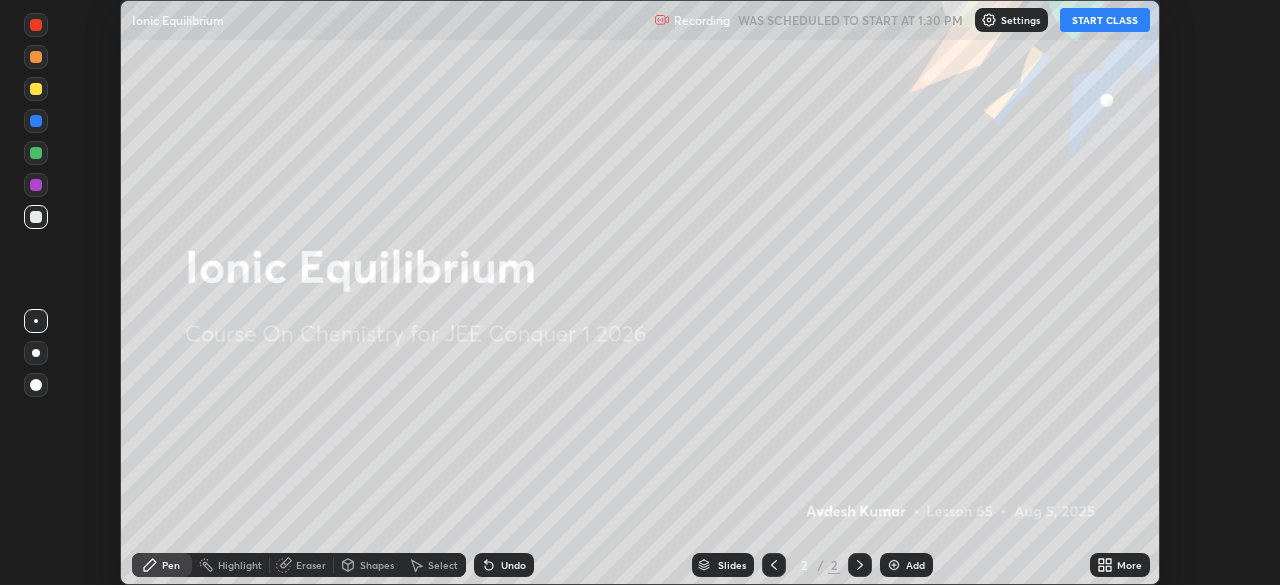 click on "START CLASS" at bounding box center (1105, 20) 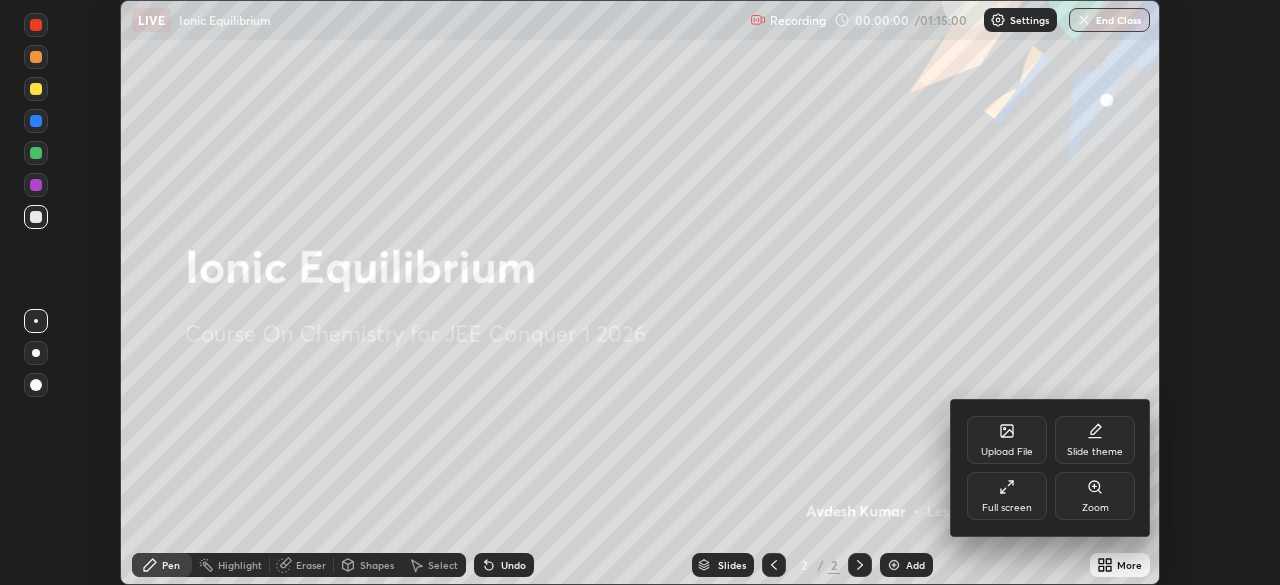 click on "Full screen" at bounding box center [1007, 508] 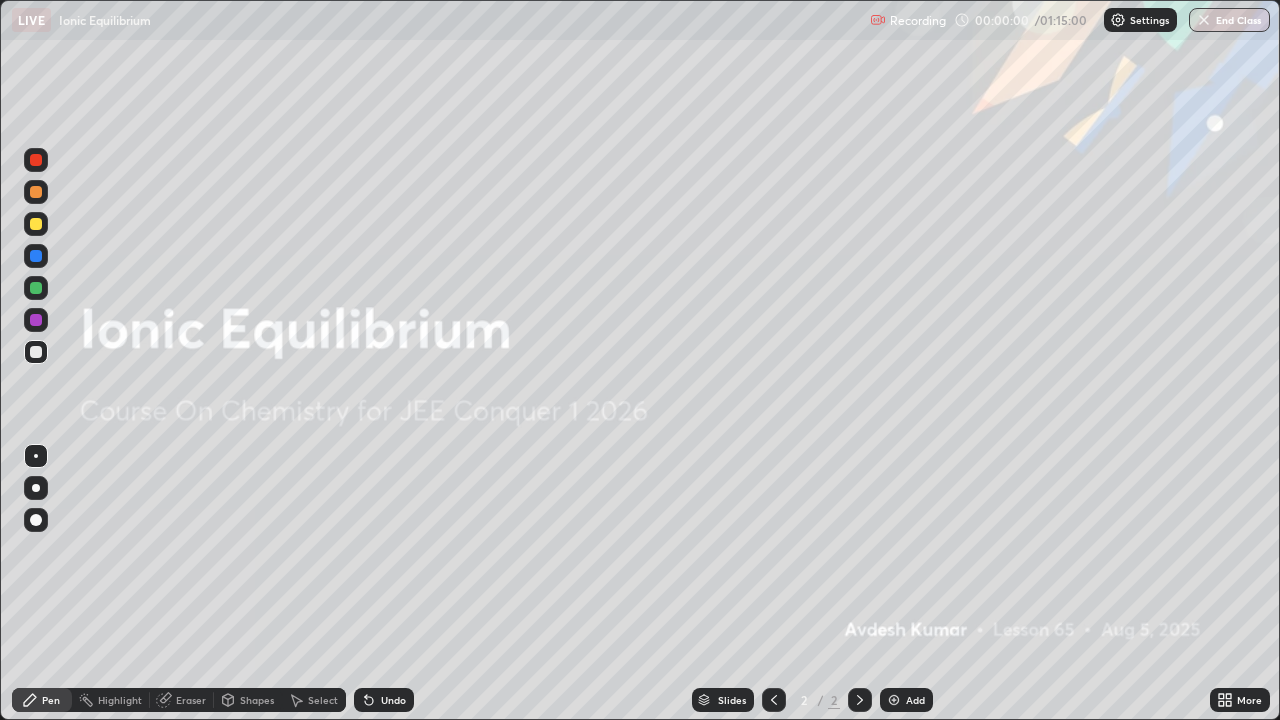 scroll, scrollTop: 99280, scrollLeft: 98720, axis: both 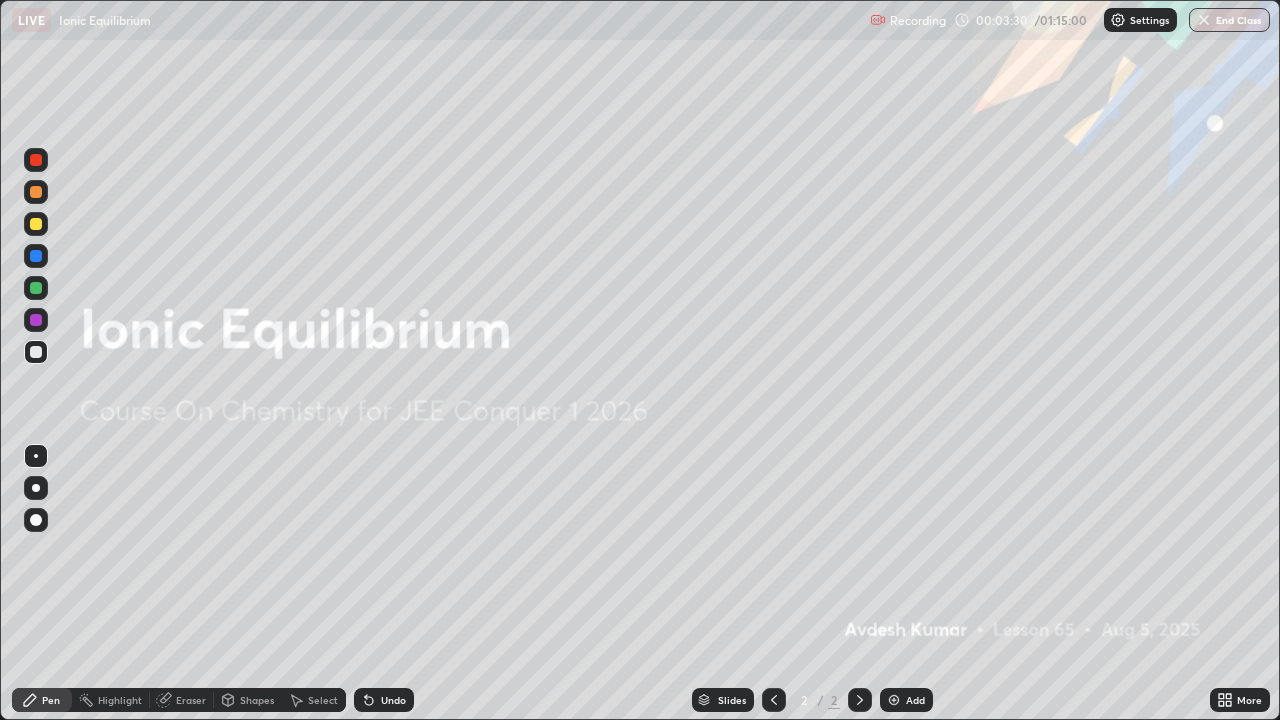 click at bounding box center (894, 700) 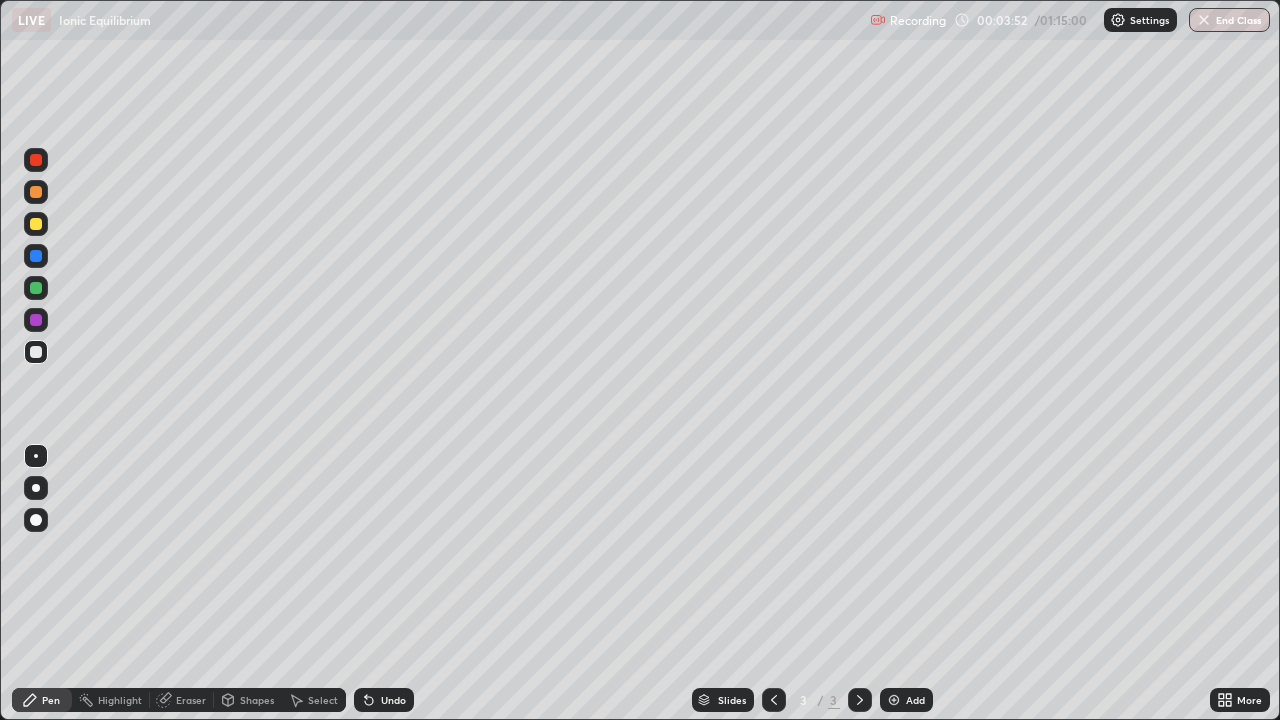 click at bounding box center (36, 488) 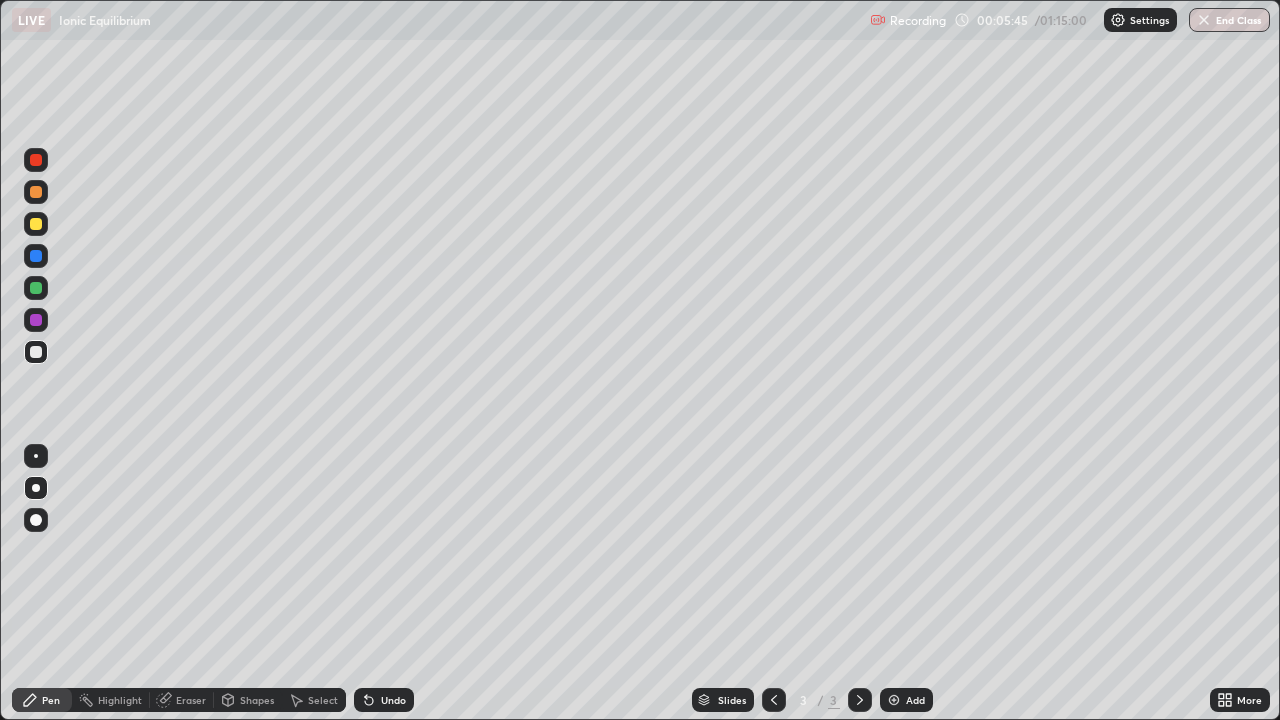 click at bounding box center (36, 224) 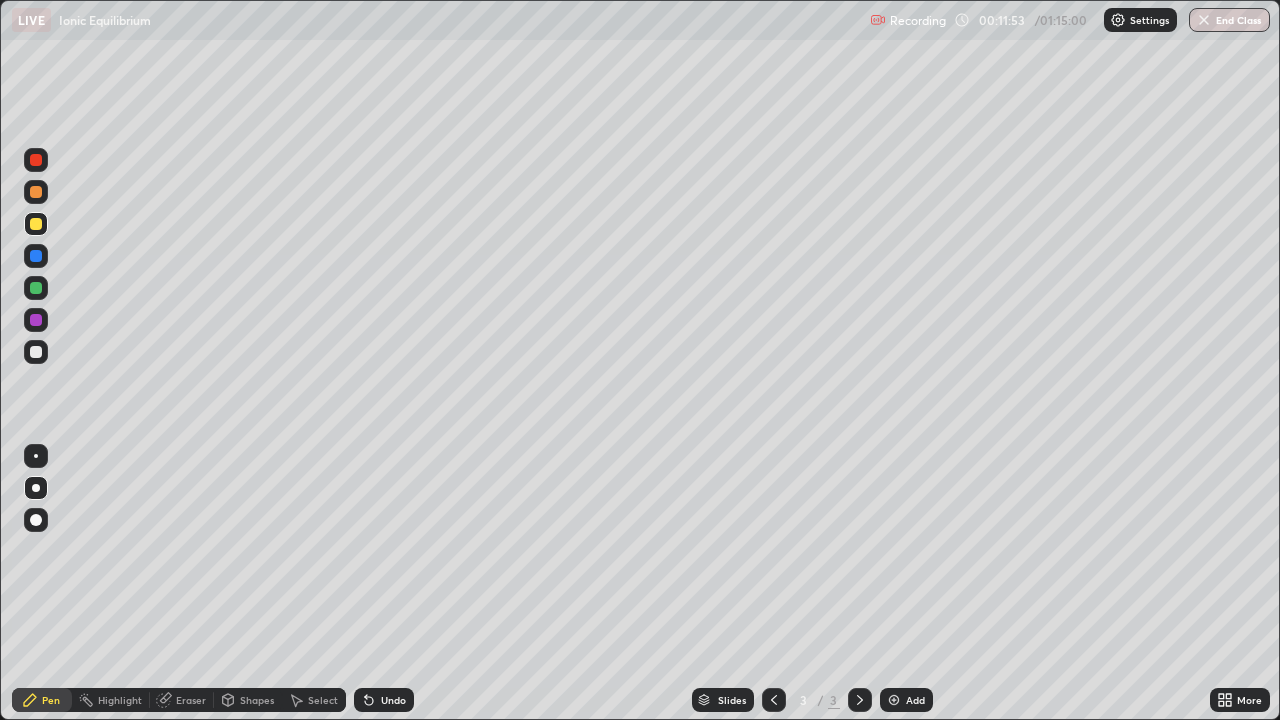 click on "Add" at bounding box center [906, 700] 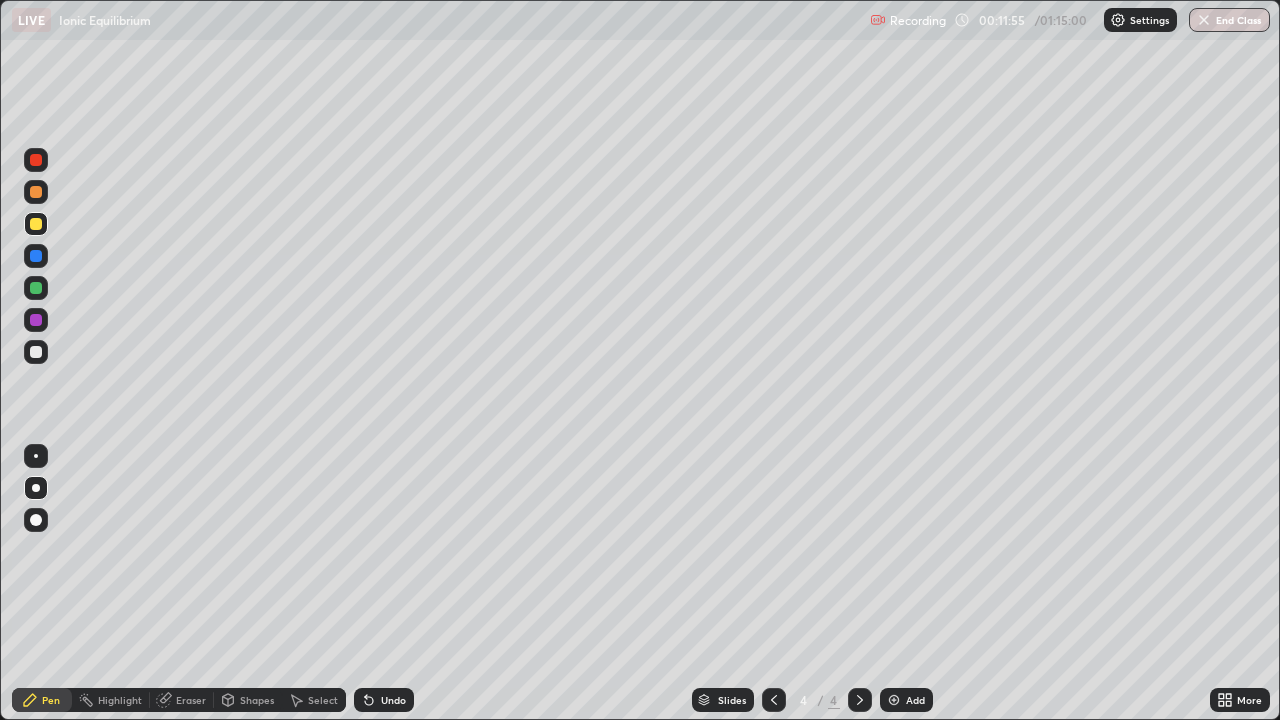 click at bounding box center (36, 352) 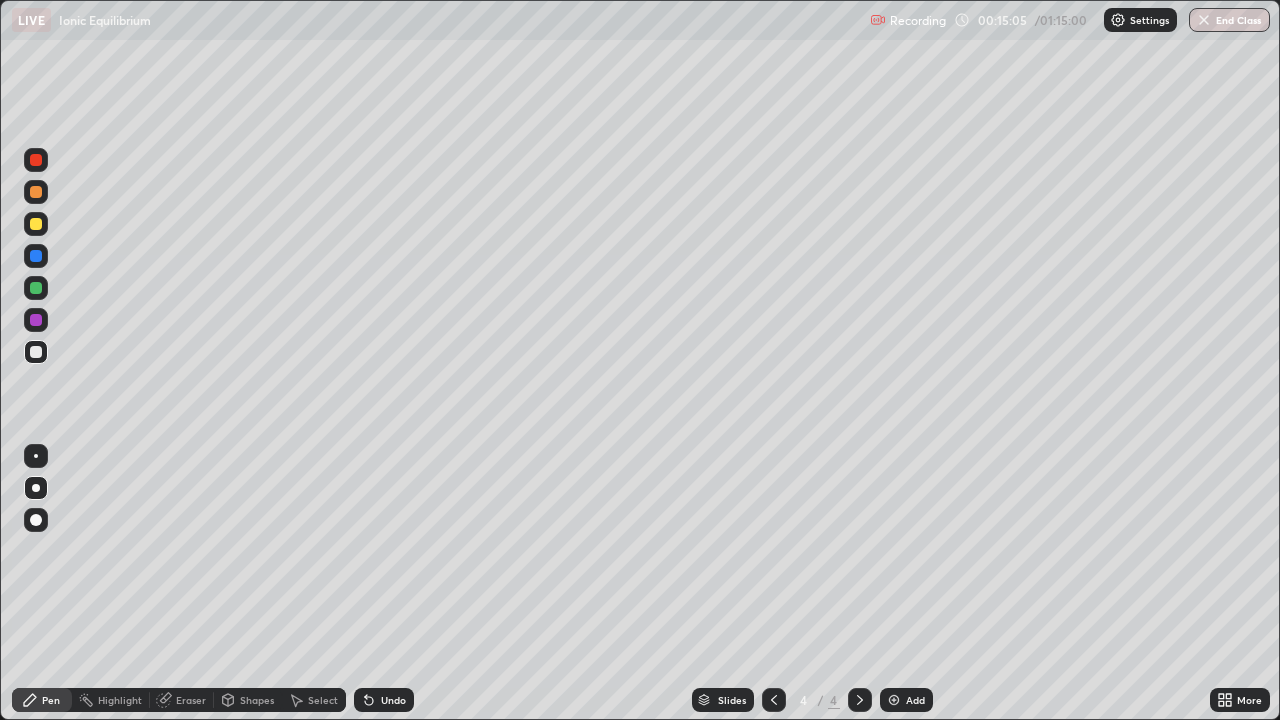 click on "Undo" at bounding box center (384, 700) 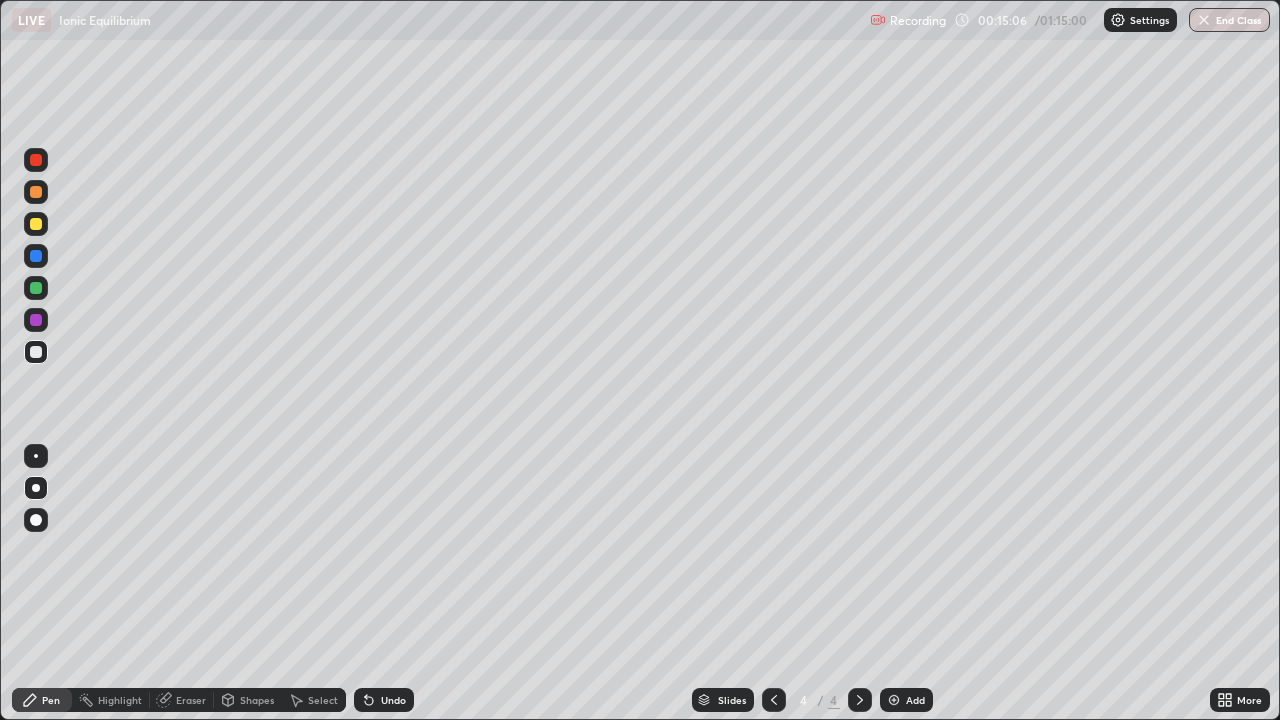 click on "Undo" at bounding box center [384, 700] 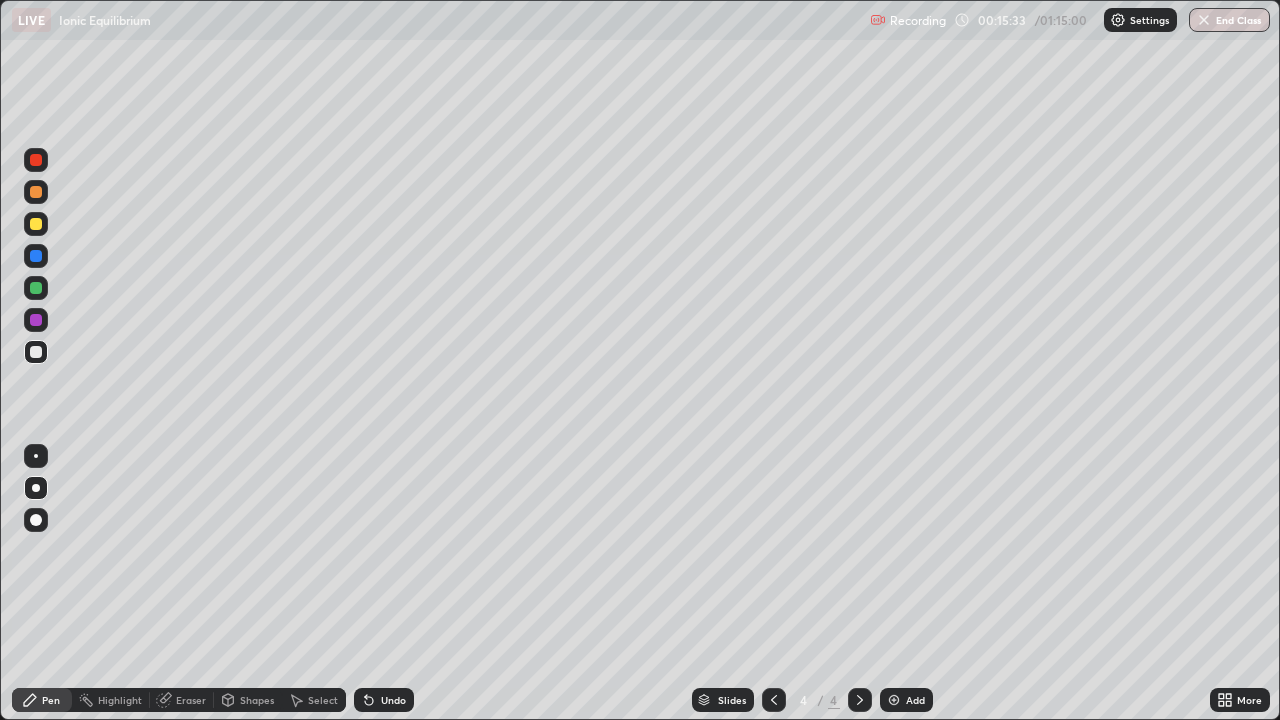click on "Undo" at bounding box center [384, 700] 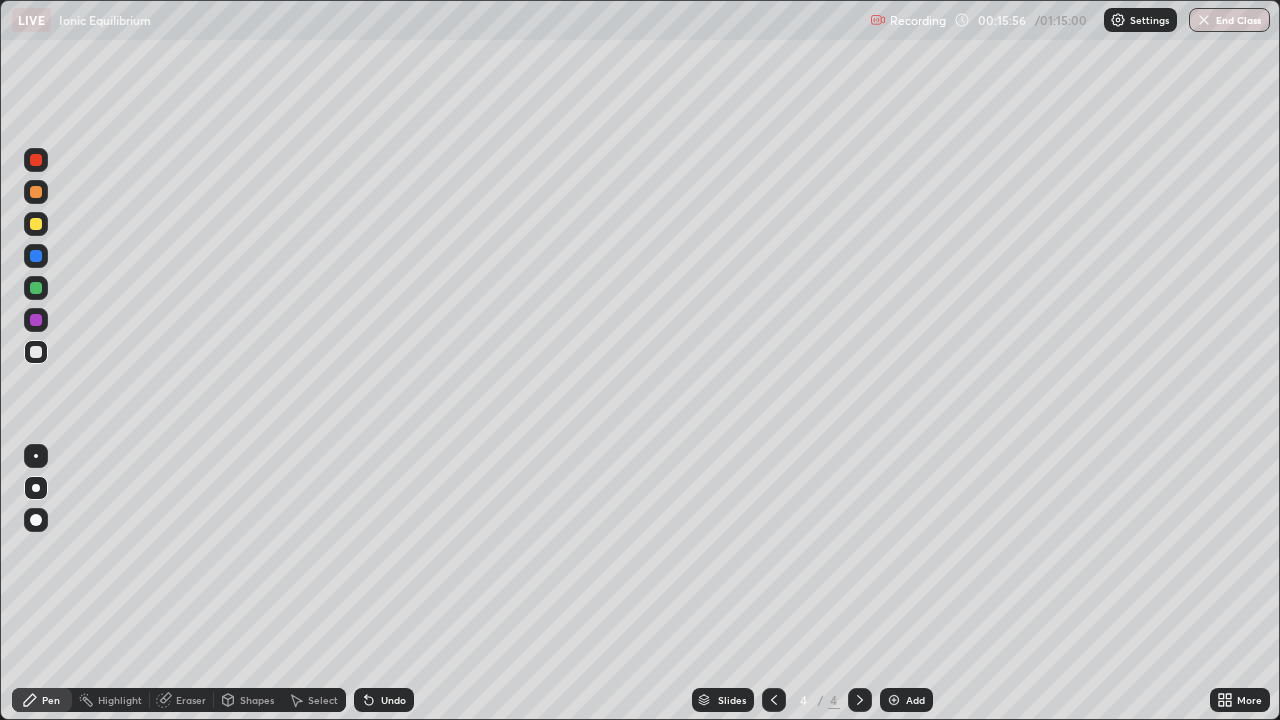 click on "Undo" at bounding box center [393, 700] 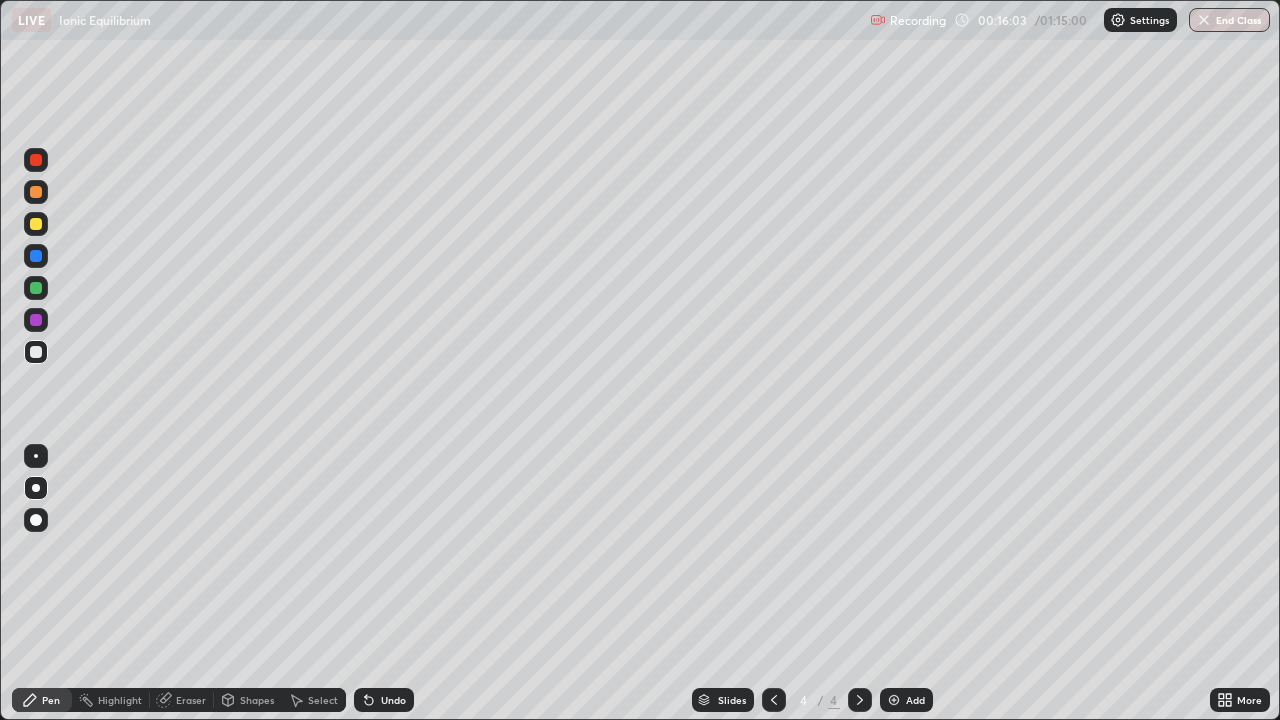 click on "Undo" at bounding box center (384, 700) 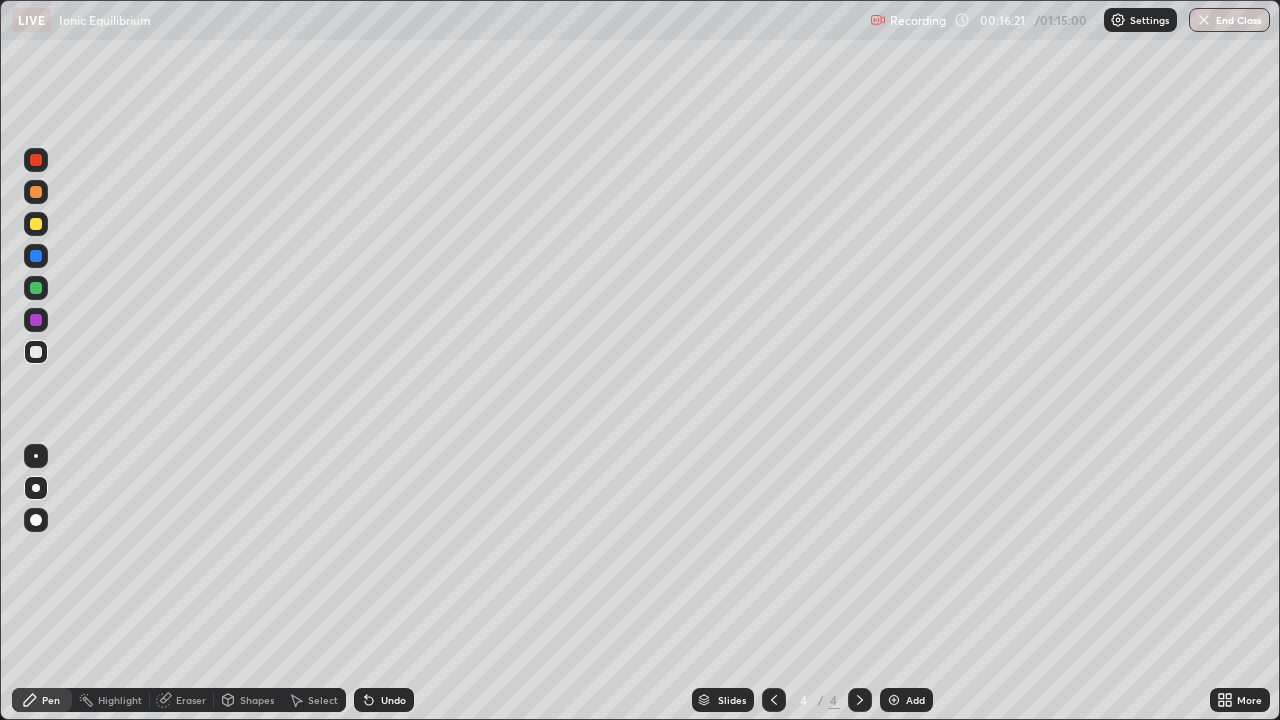 click at bounding box center (36, 224) 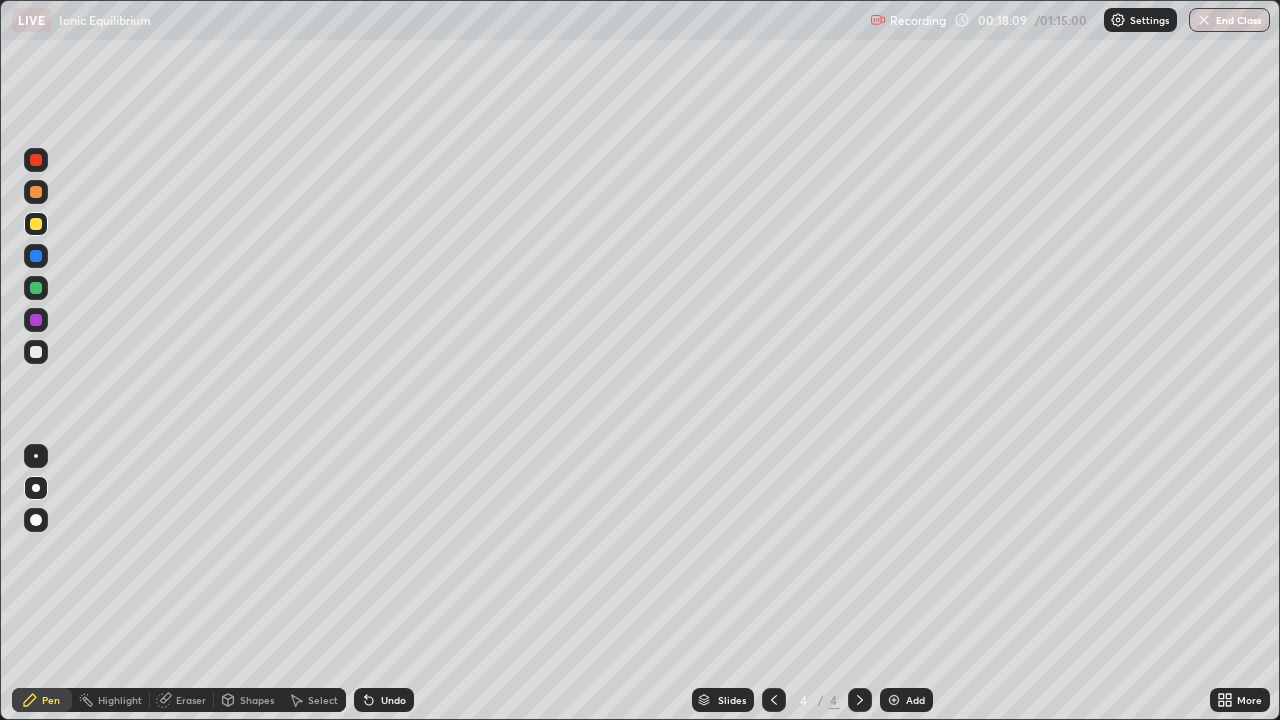 click 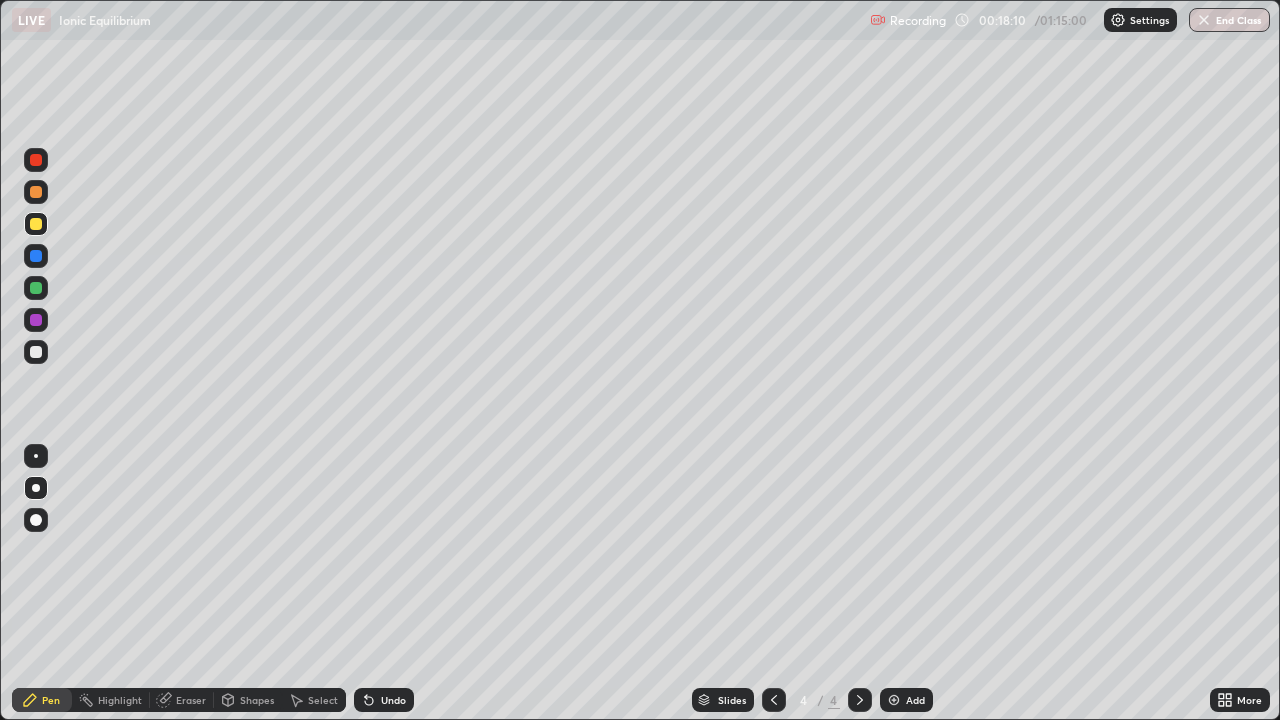 click on "Undo" at bounding box center [384, 700] 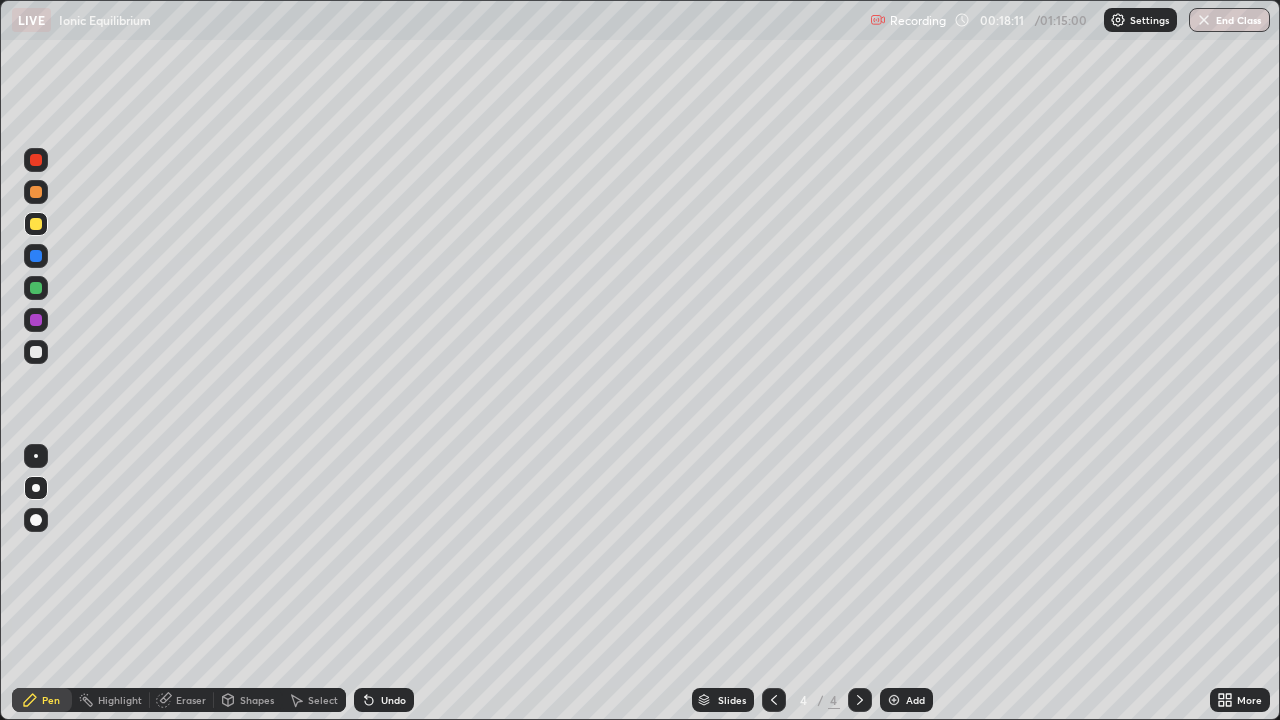 click on "Undo" at bounding box center [384, 700] 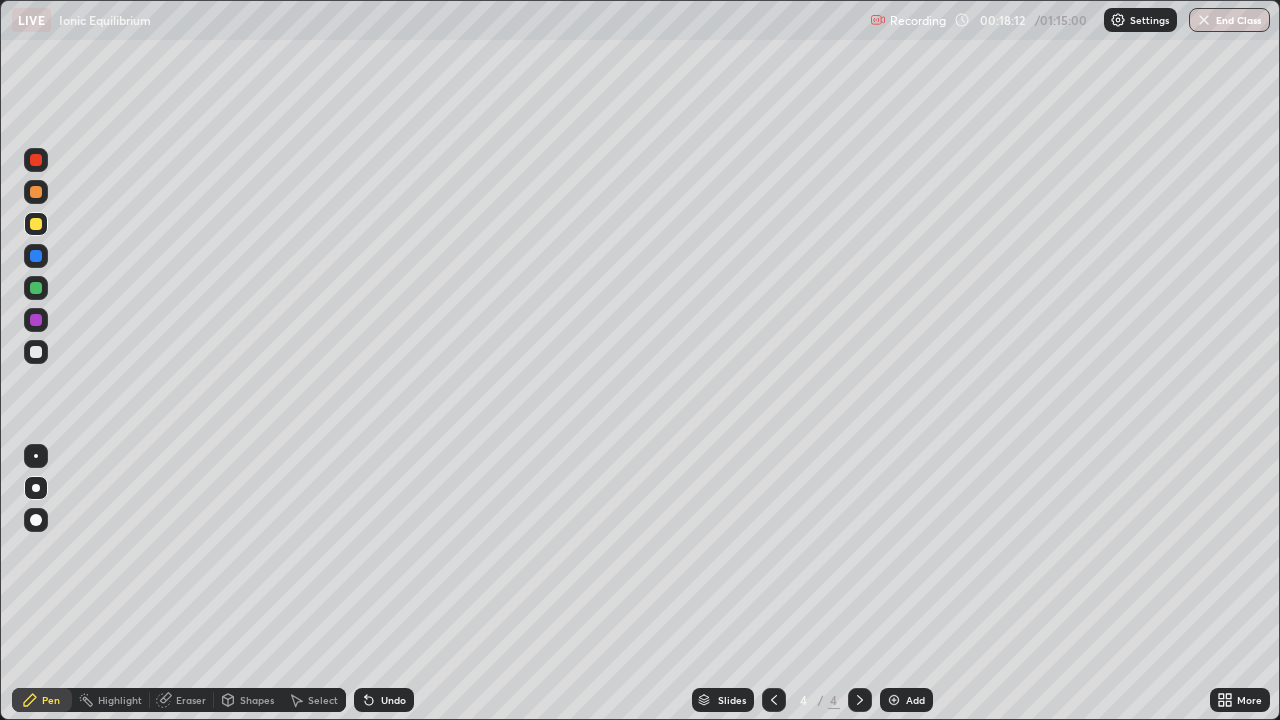 click 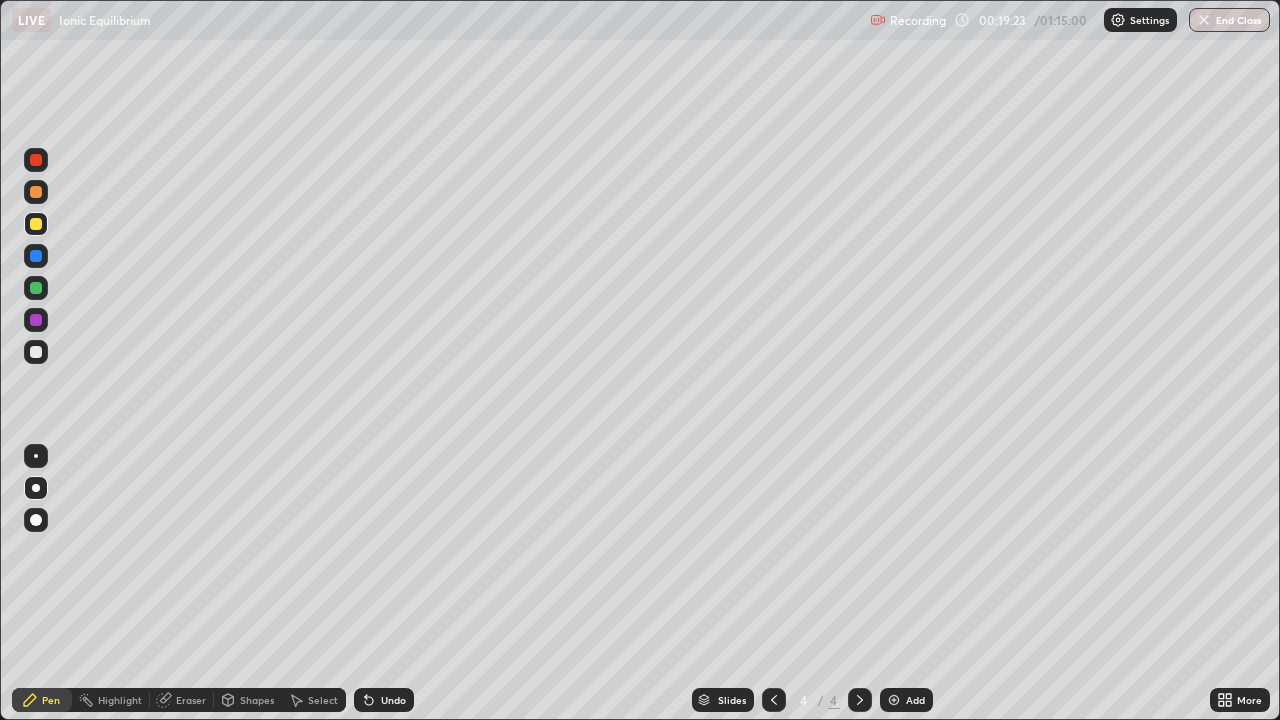 click at bounding box center [36, 192] 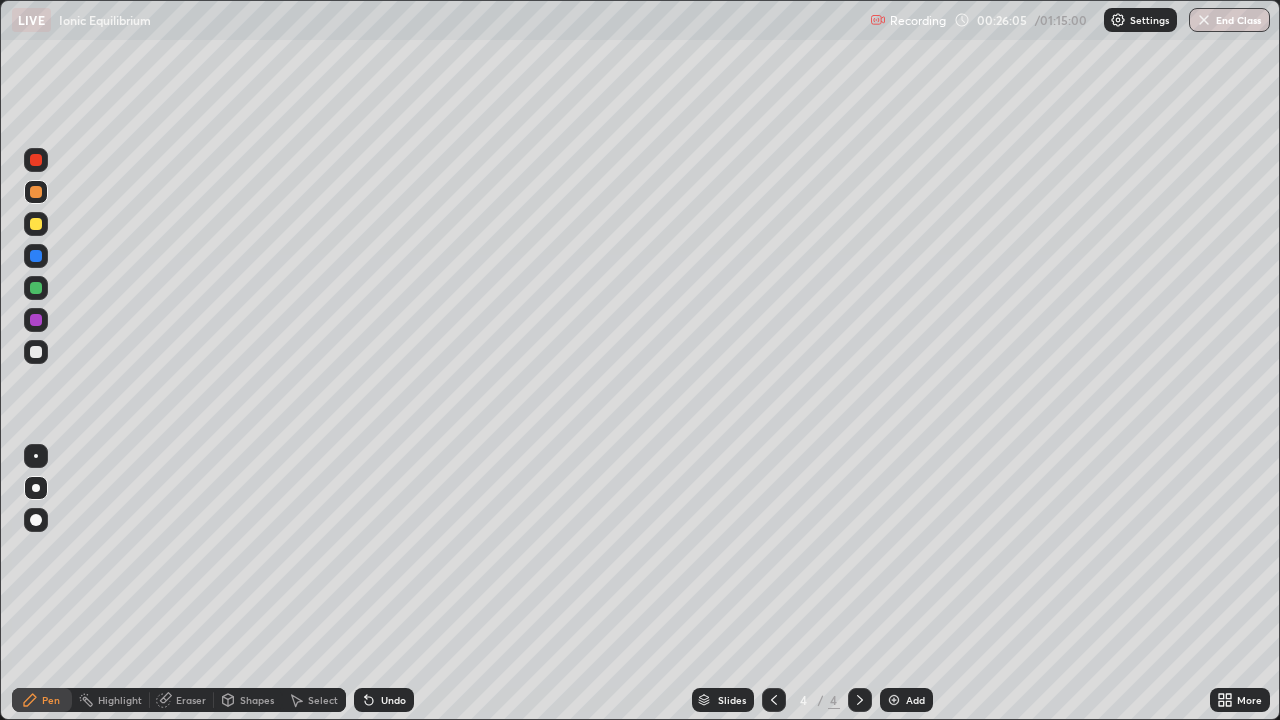 click on "Add" at bounding box center (906, 700) 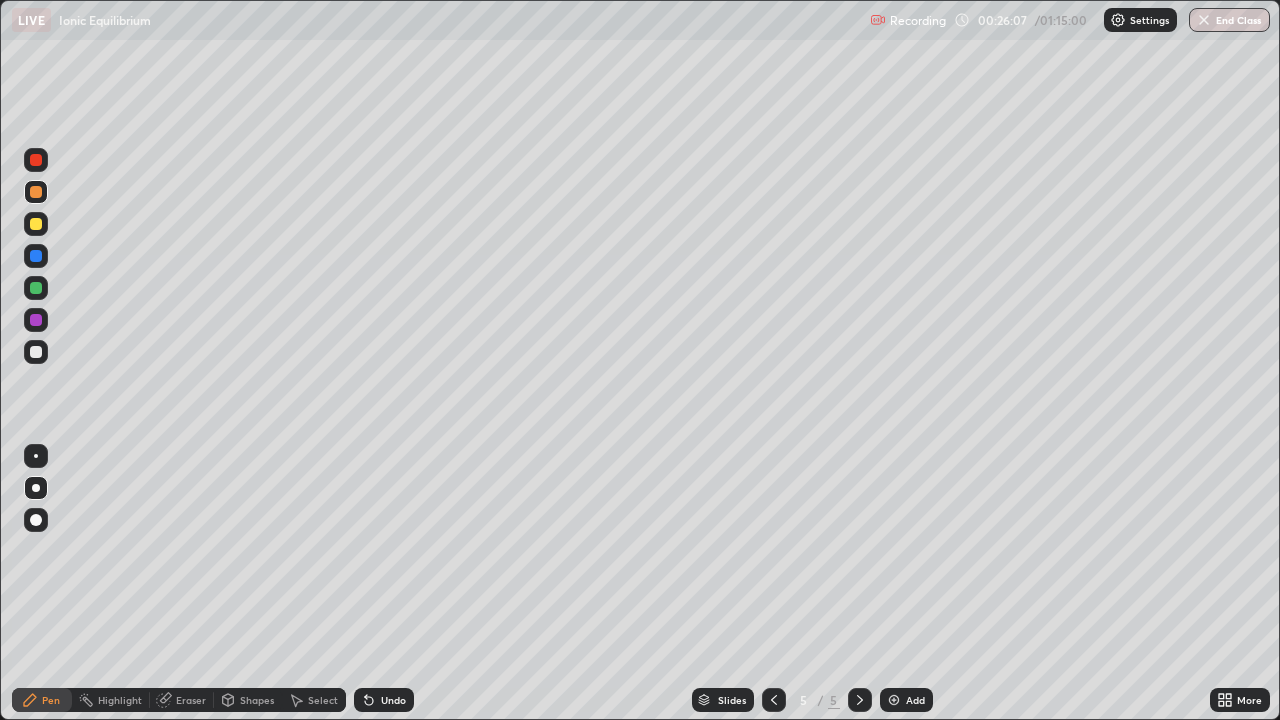 click at bounding box center [36, 352] 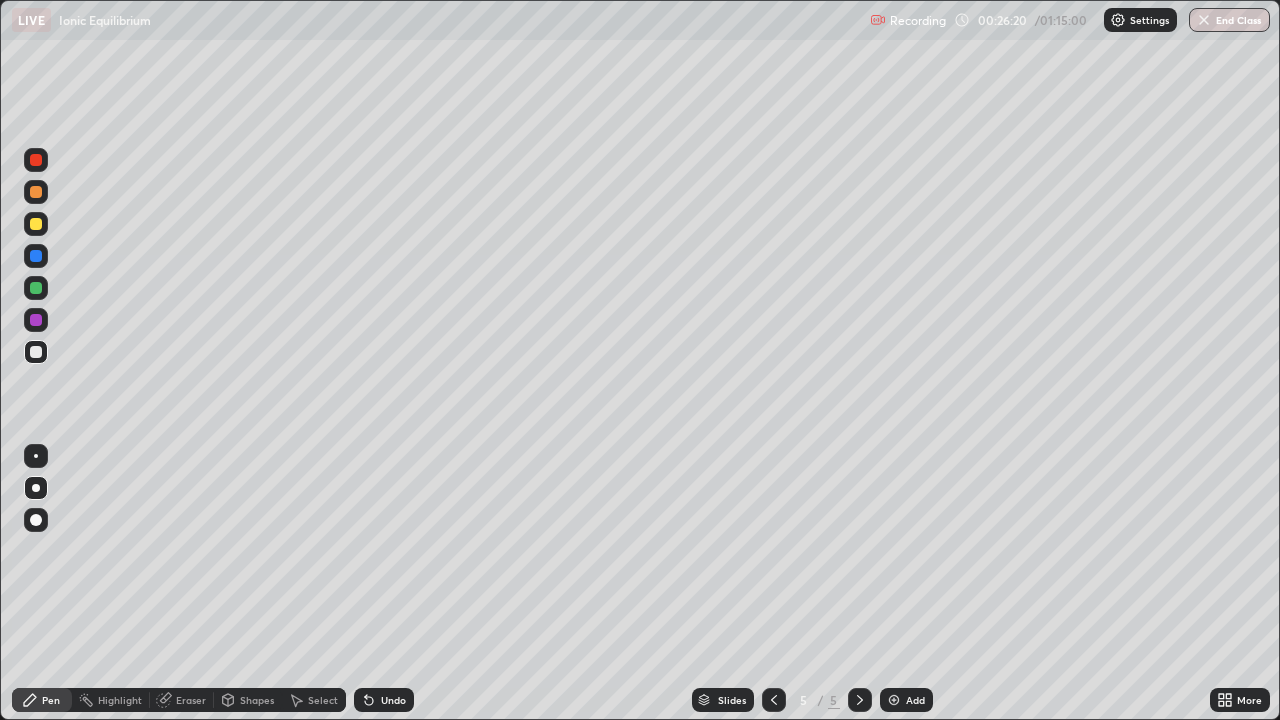 click on "Undo" at bounding box center (393, 700) 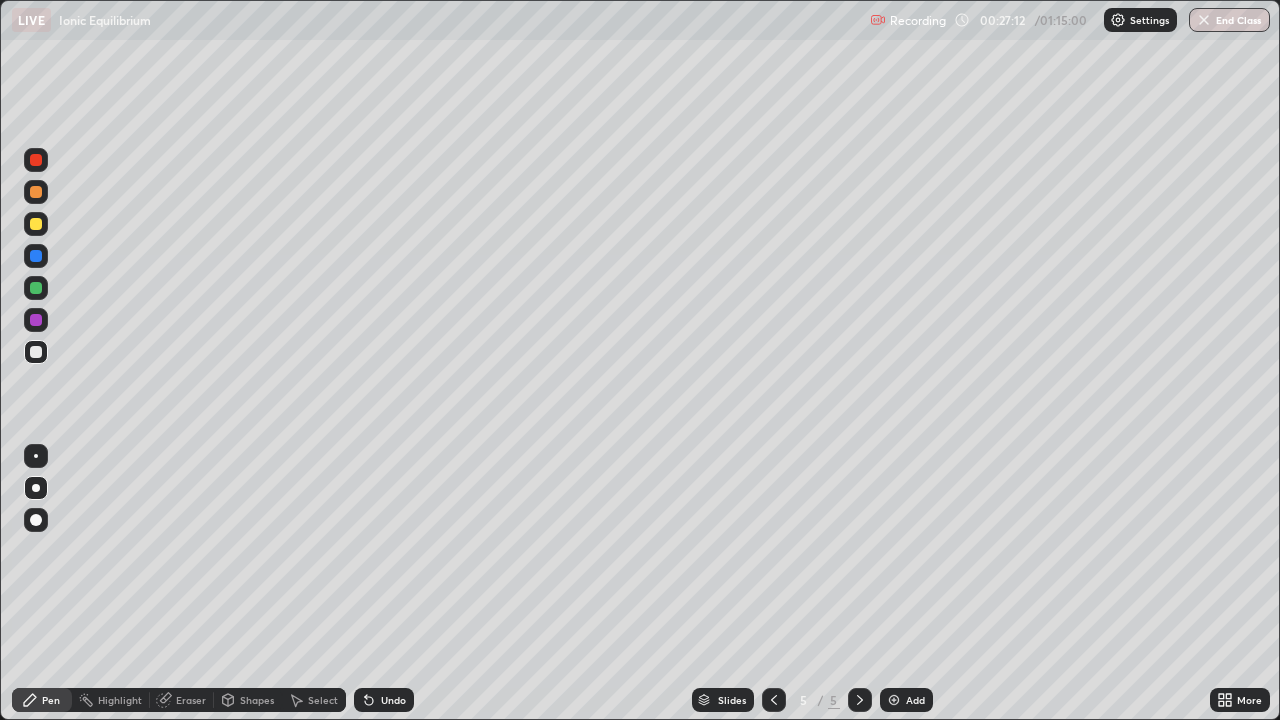 click at bounding box center [36, 224] 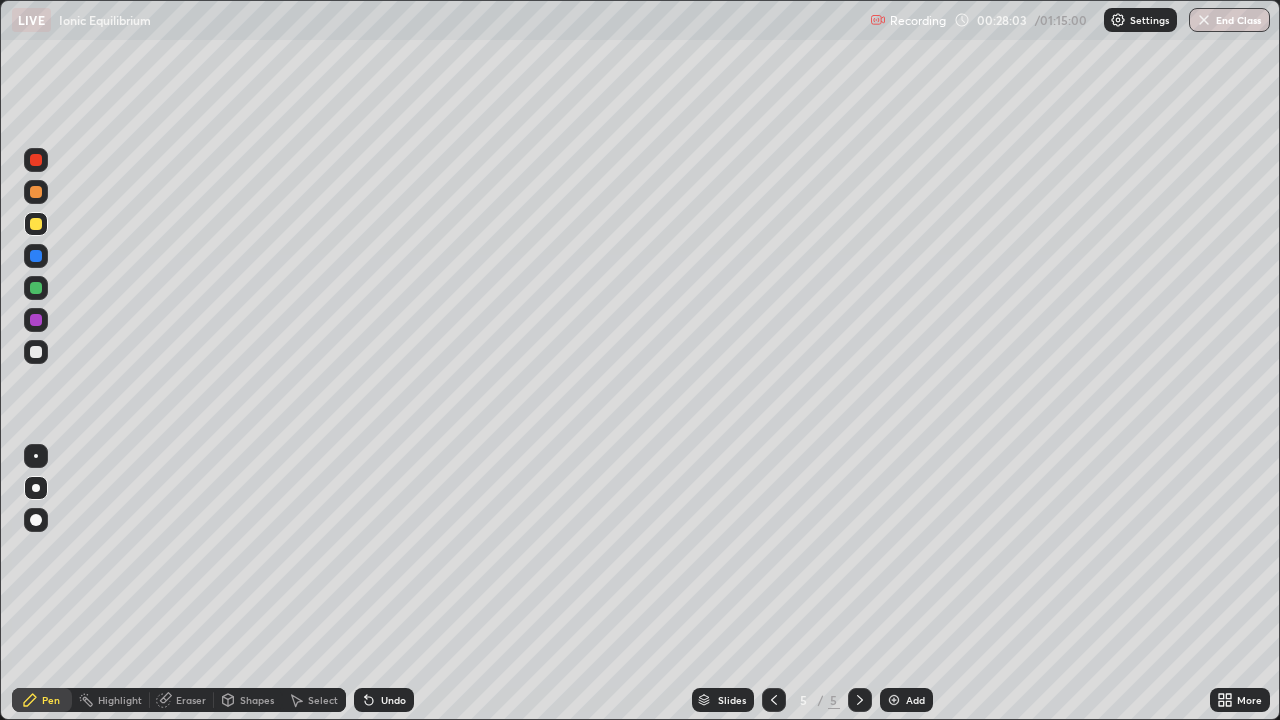 click at bounding box center [36, 192] 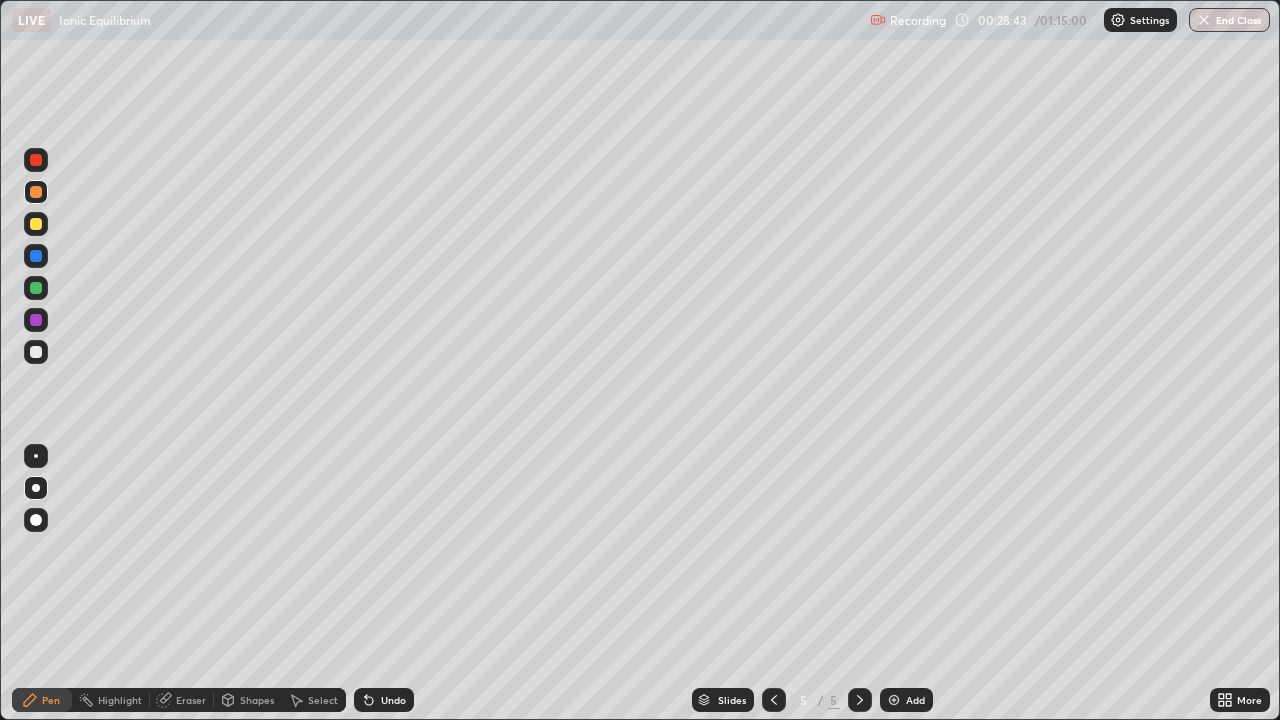 click at bounding box center [36, 224] 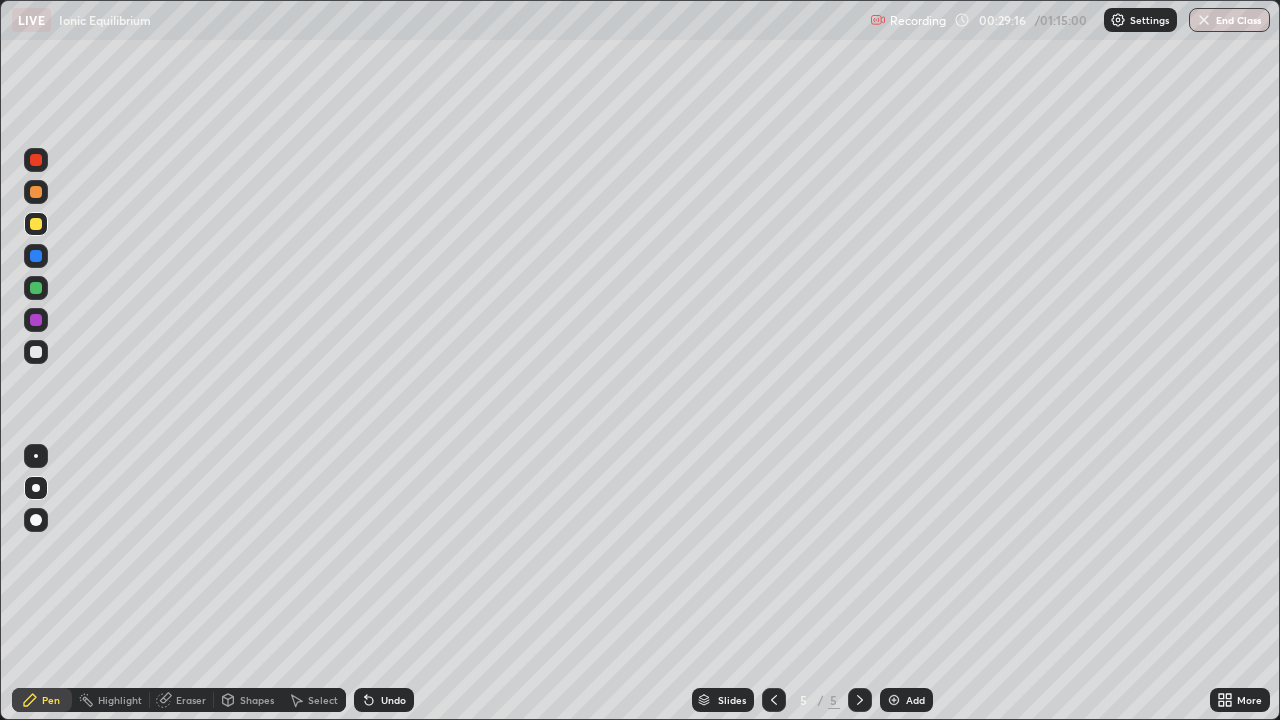 click on "Undo" at bounding box center (384, 700) 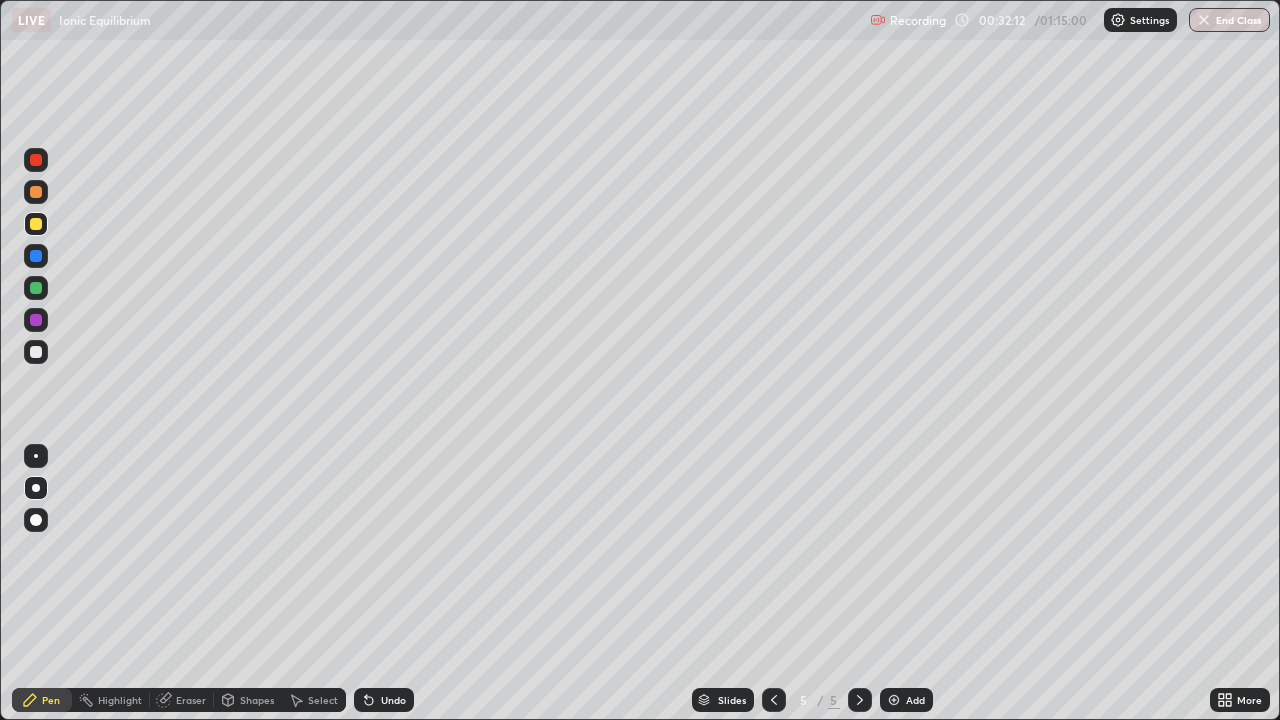 click at bounding box center [36, 352] 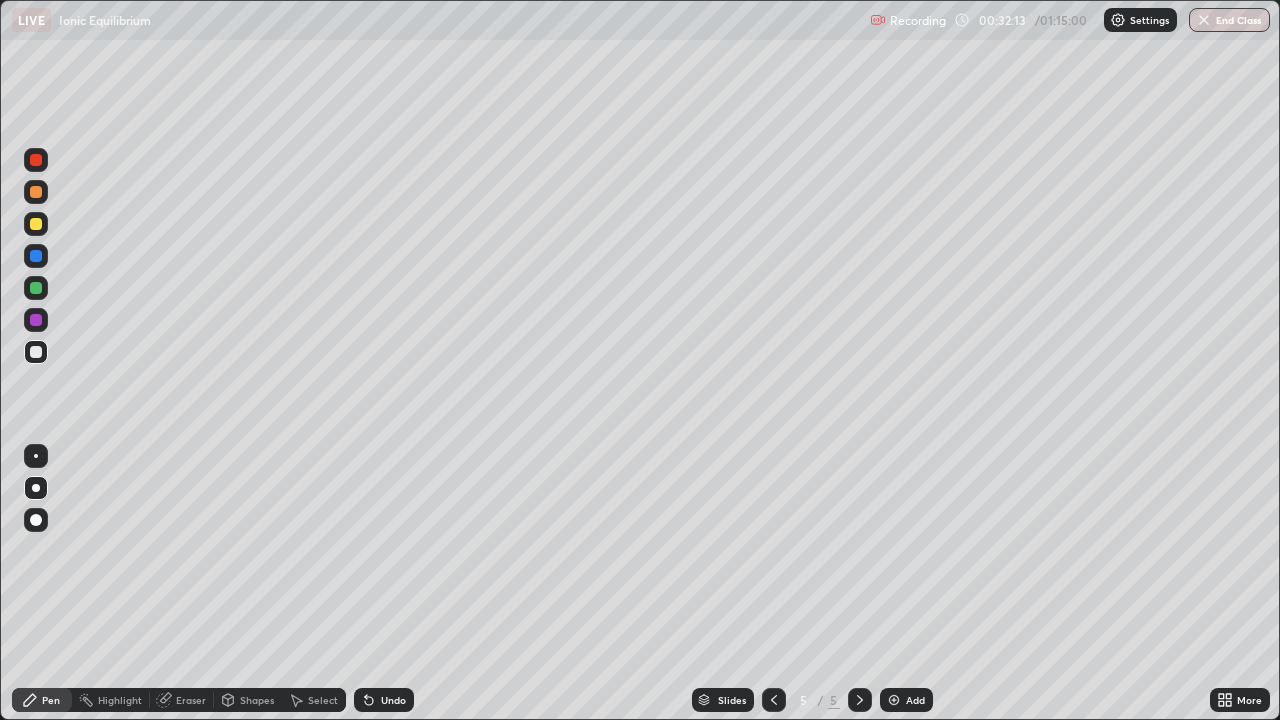 click at bounding box center [894, 700] 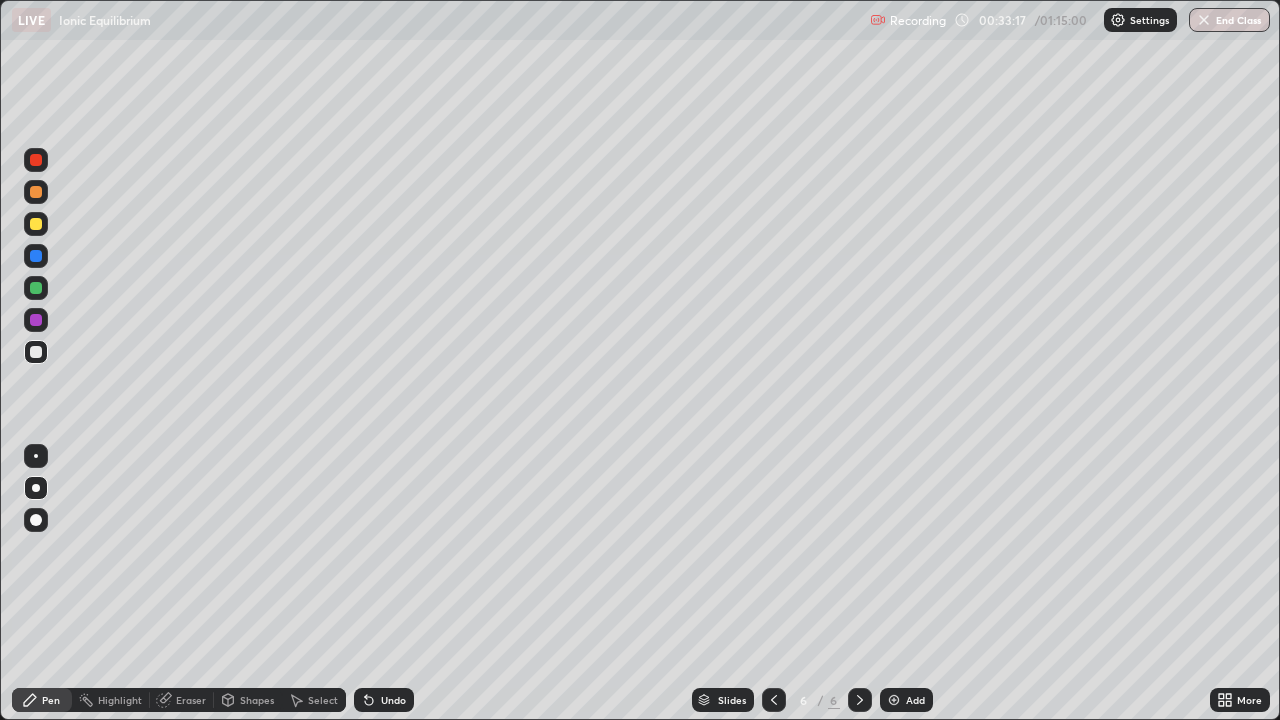 click at bounding box center (36, 224) 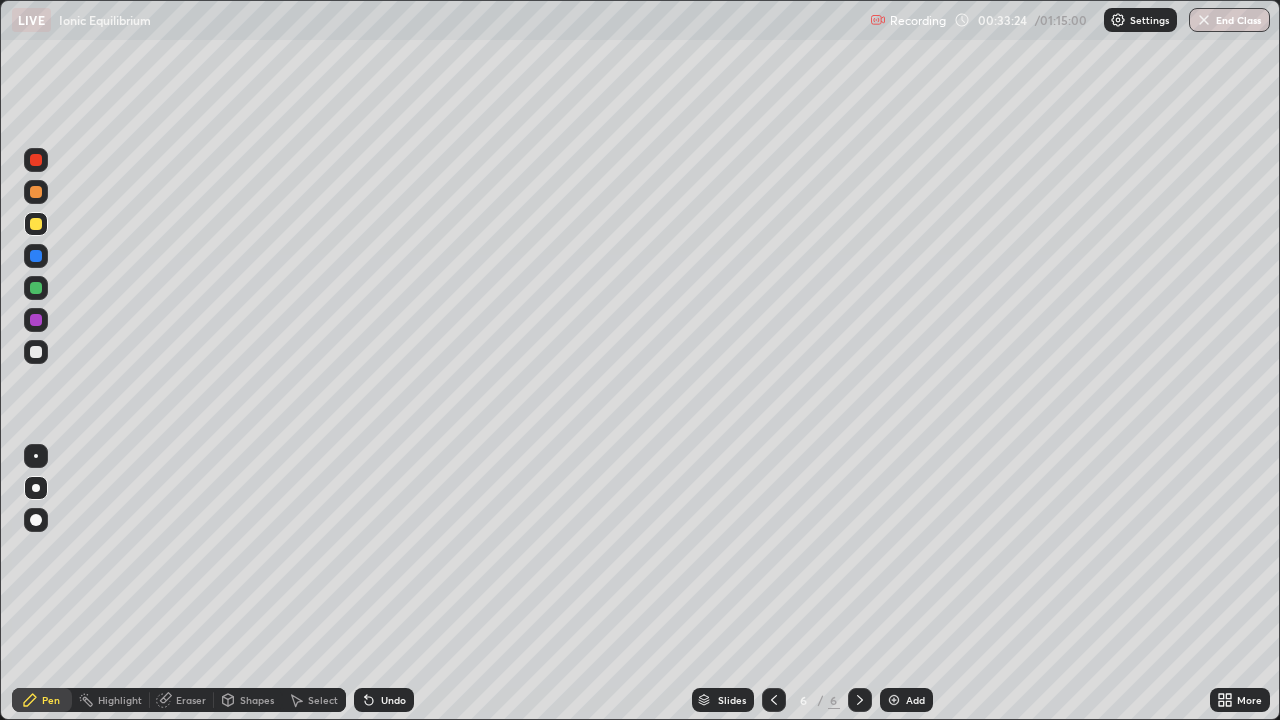 click 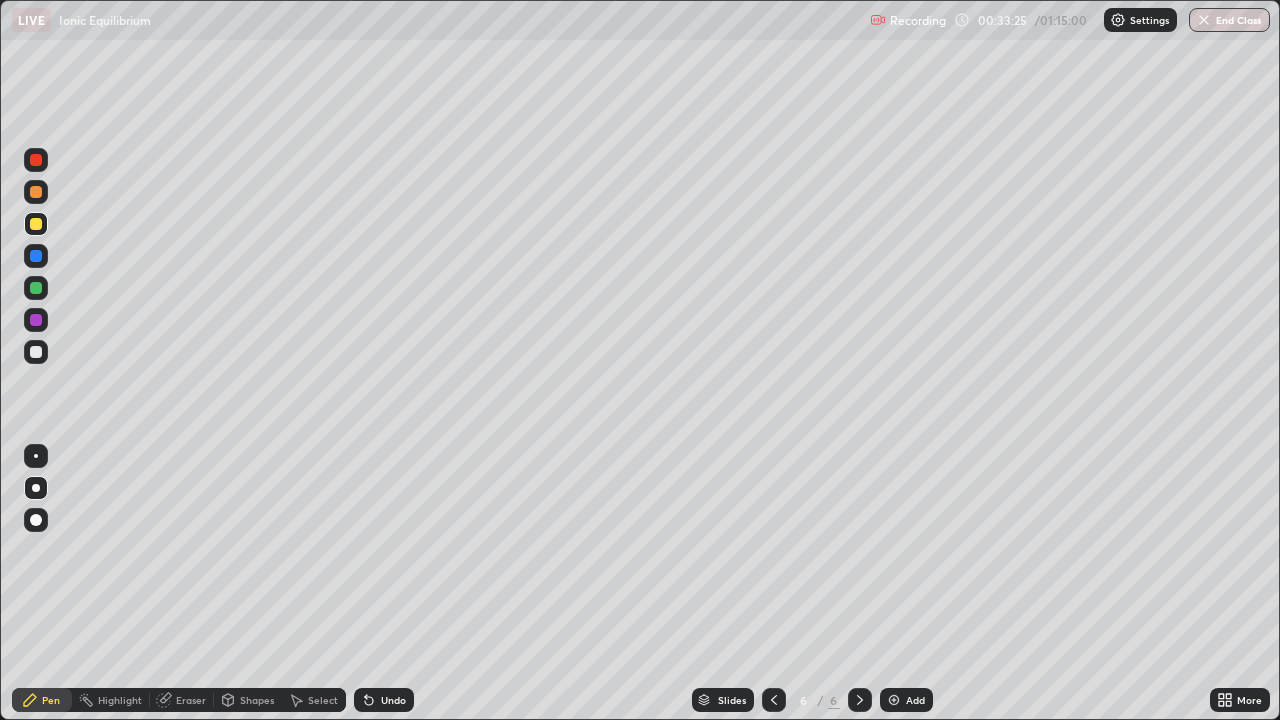 click 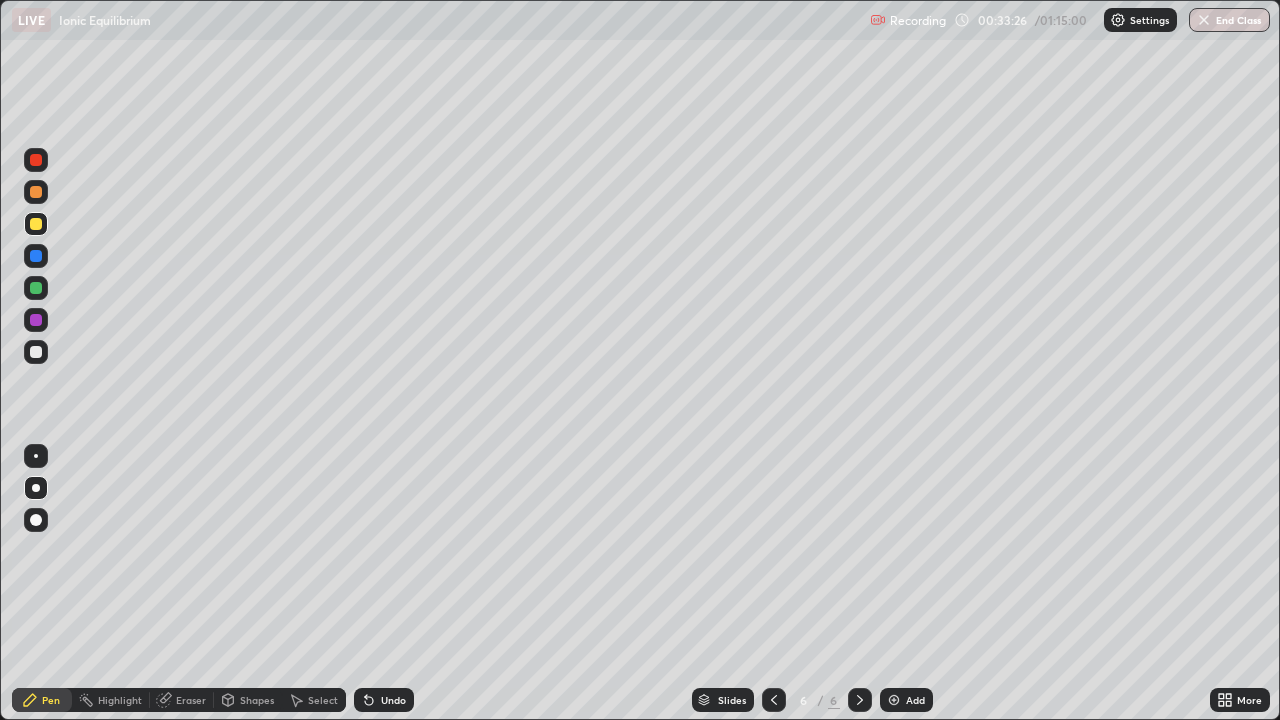 click on "Undo" at bounding box center (384, 700) 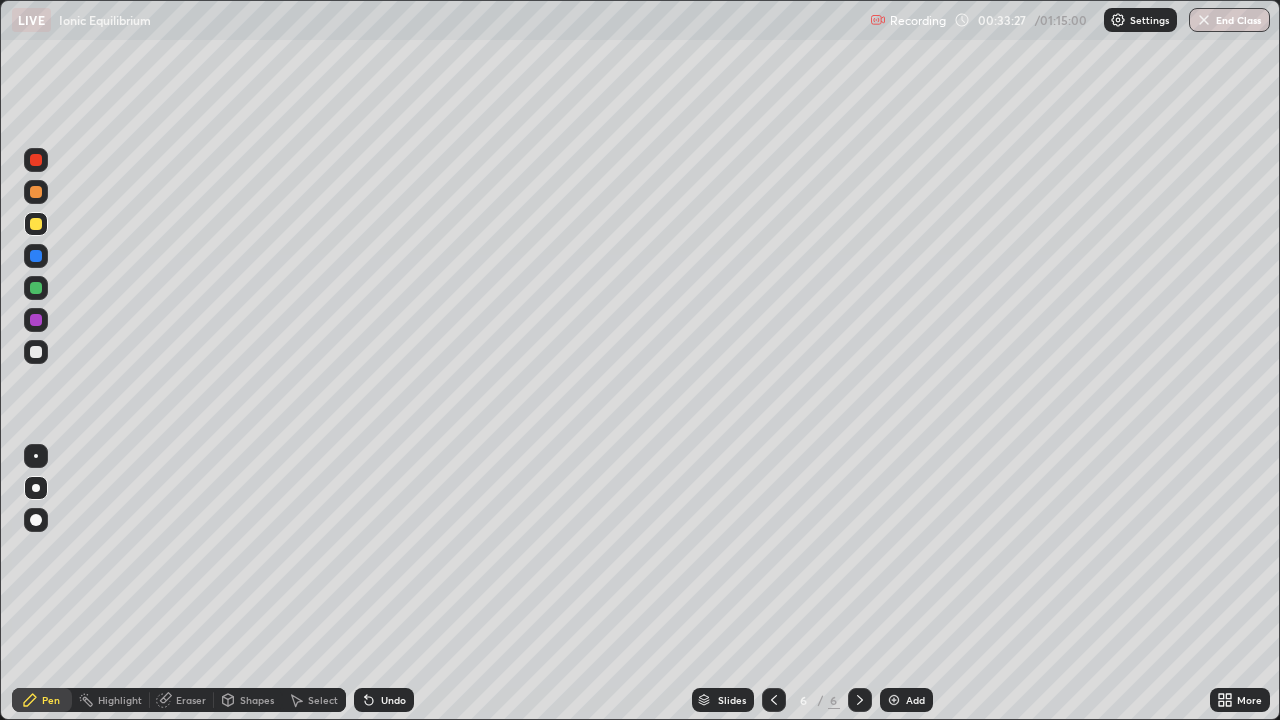 click 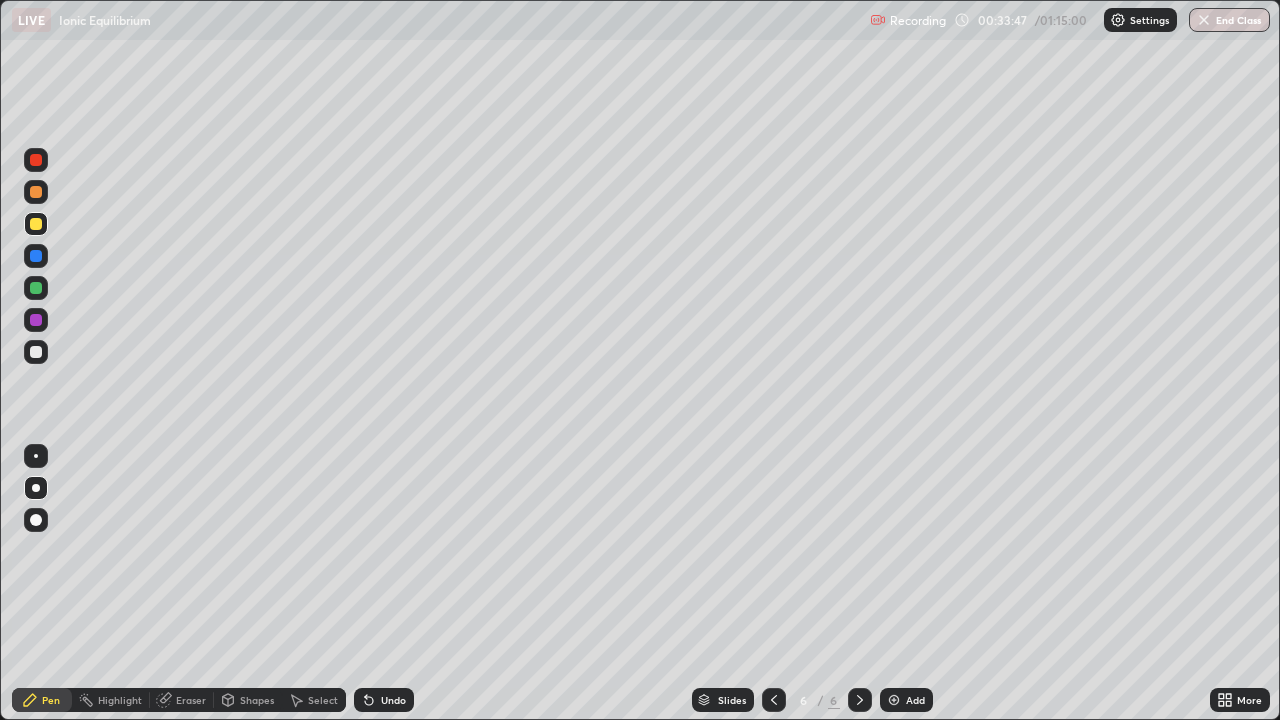 click at bounding box center [36, 352] 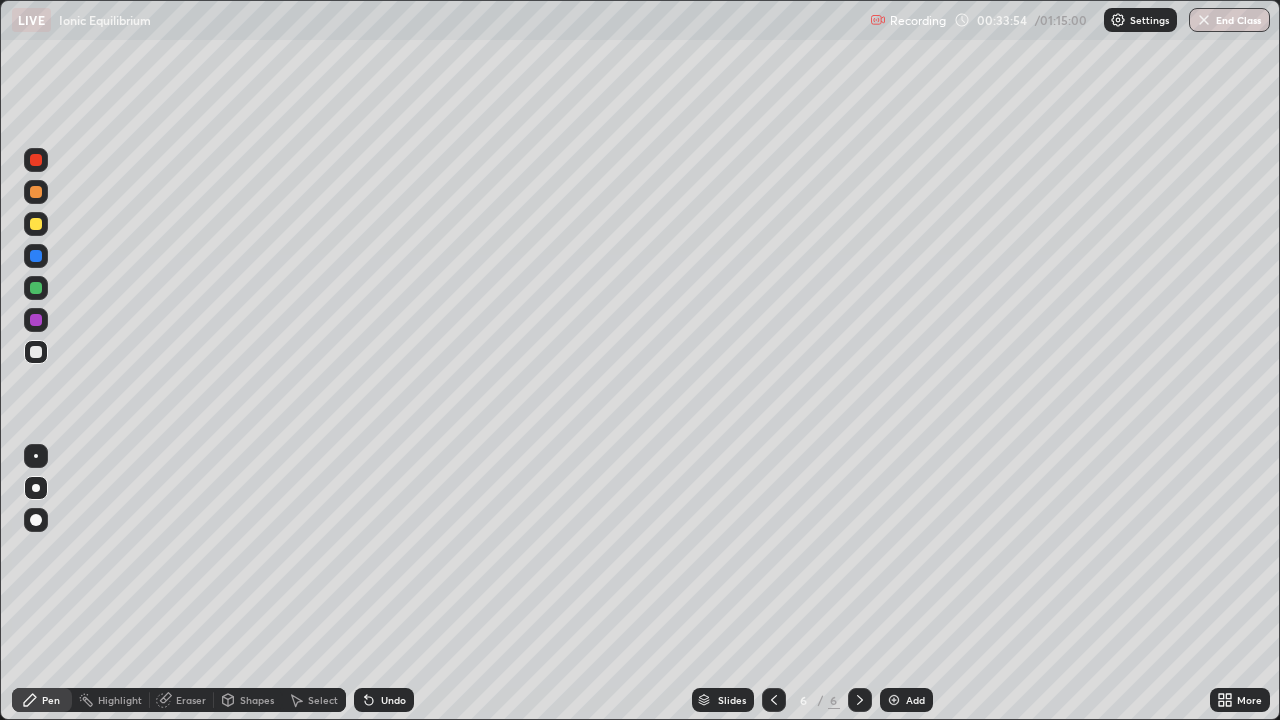 click at bounding box center (36, 224) 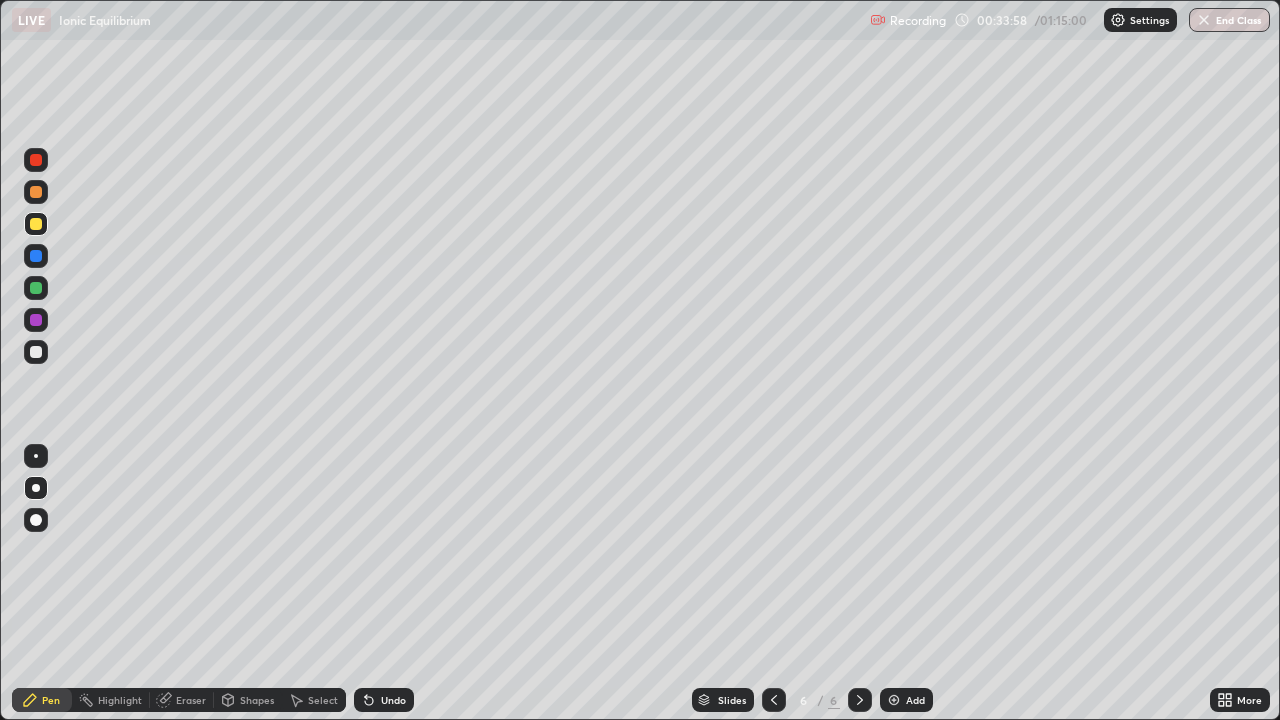 click at bounding box center (36, 352) 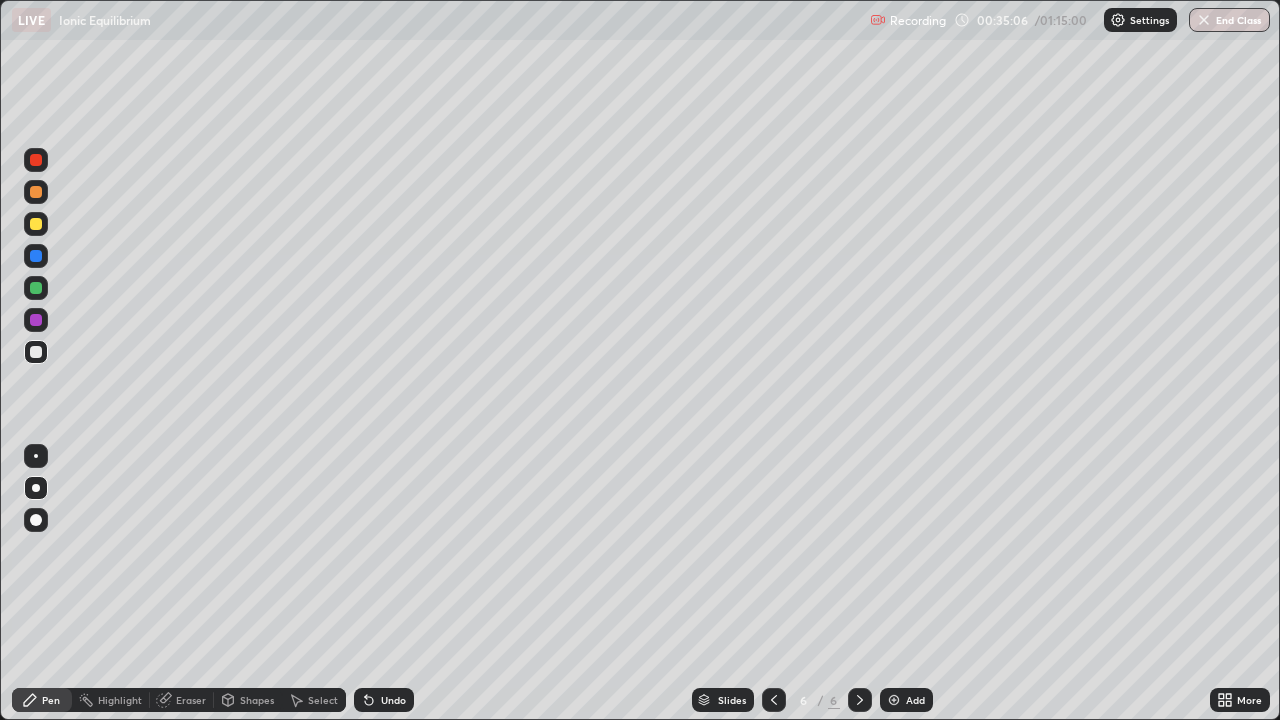 click at bounding box center [36, 224] 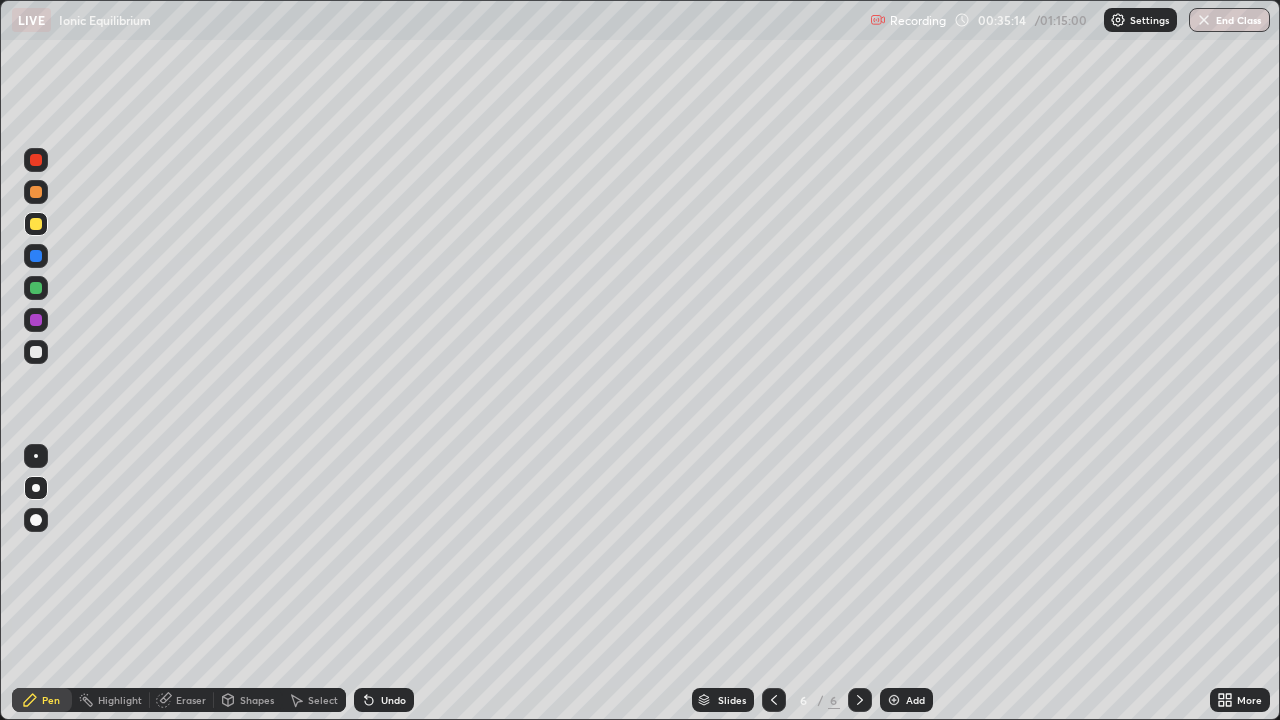 click on "Undo" at bounding box center [384, 700] 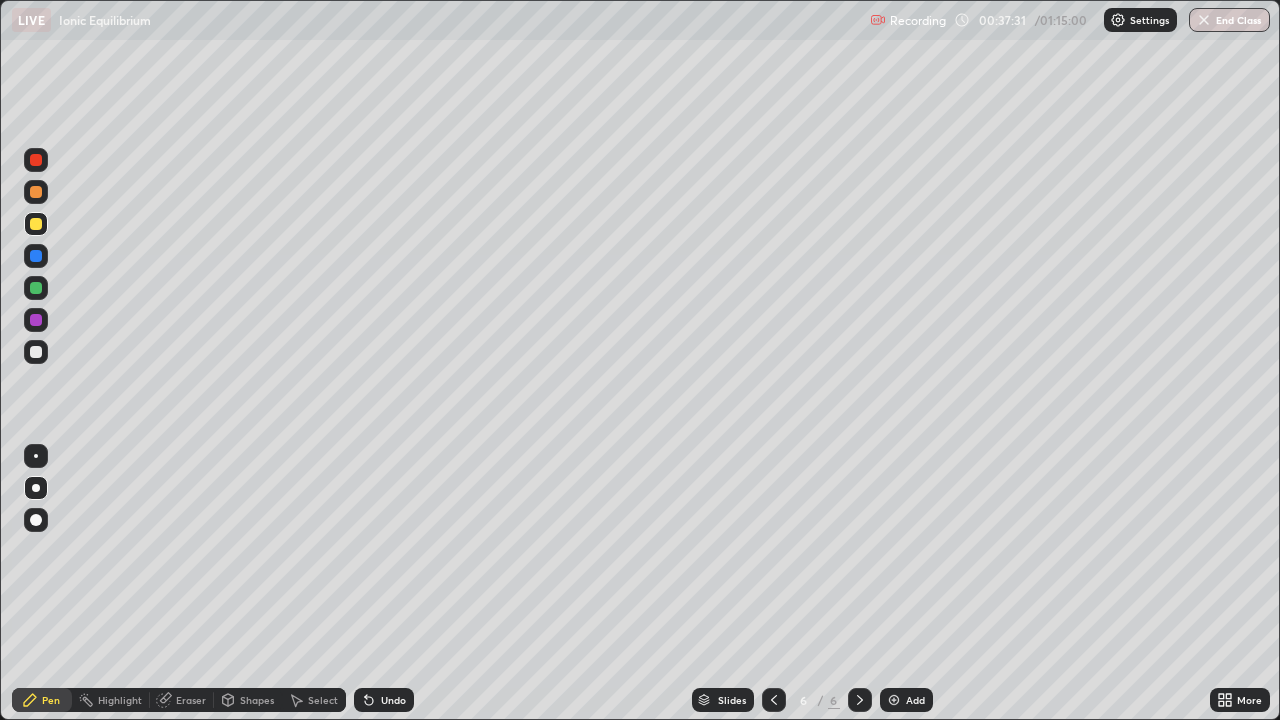 click at bounding box center (36, 352) 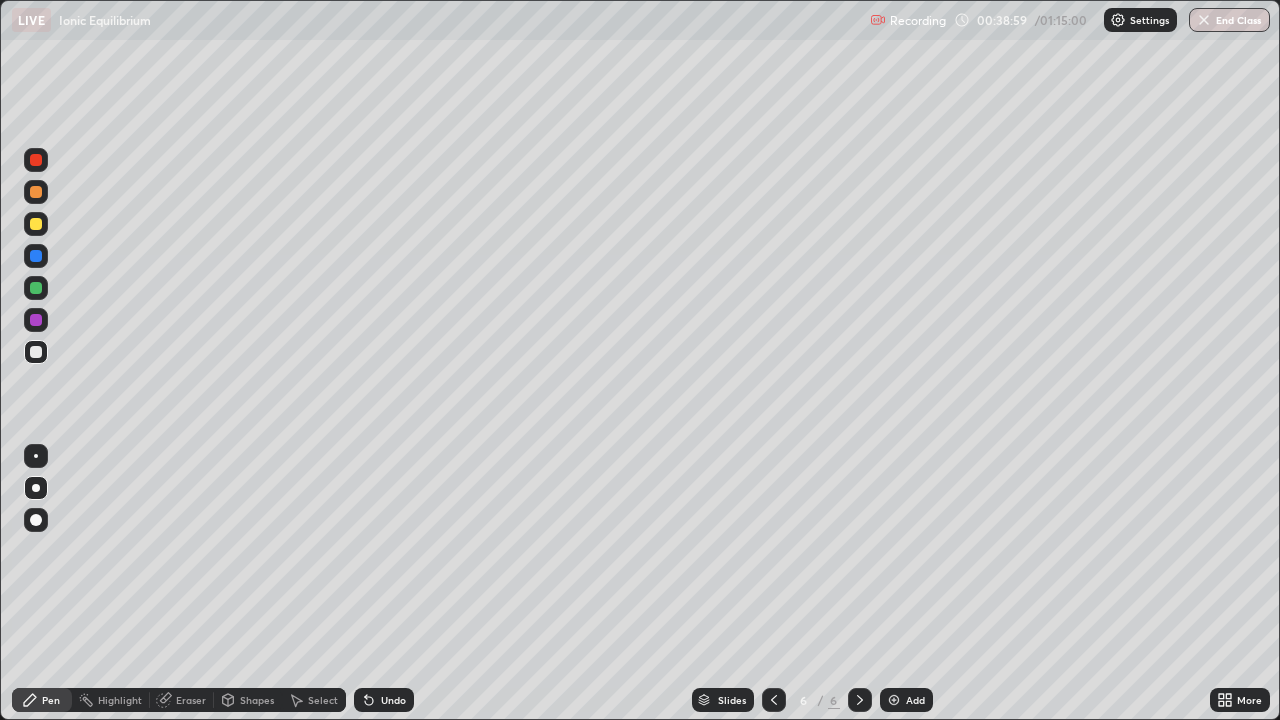 click on "Undo" at bounding box center [384, 700] 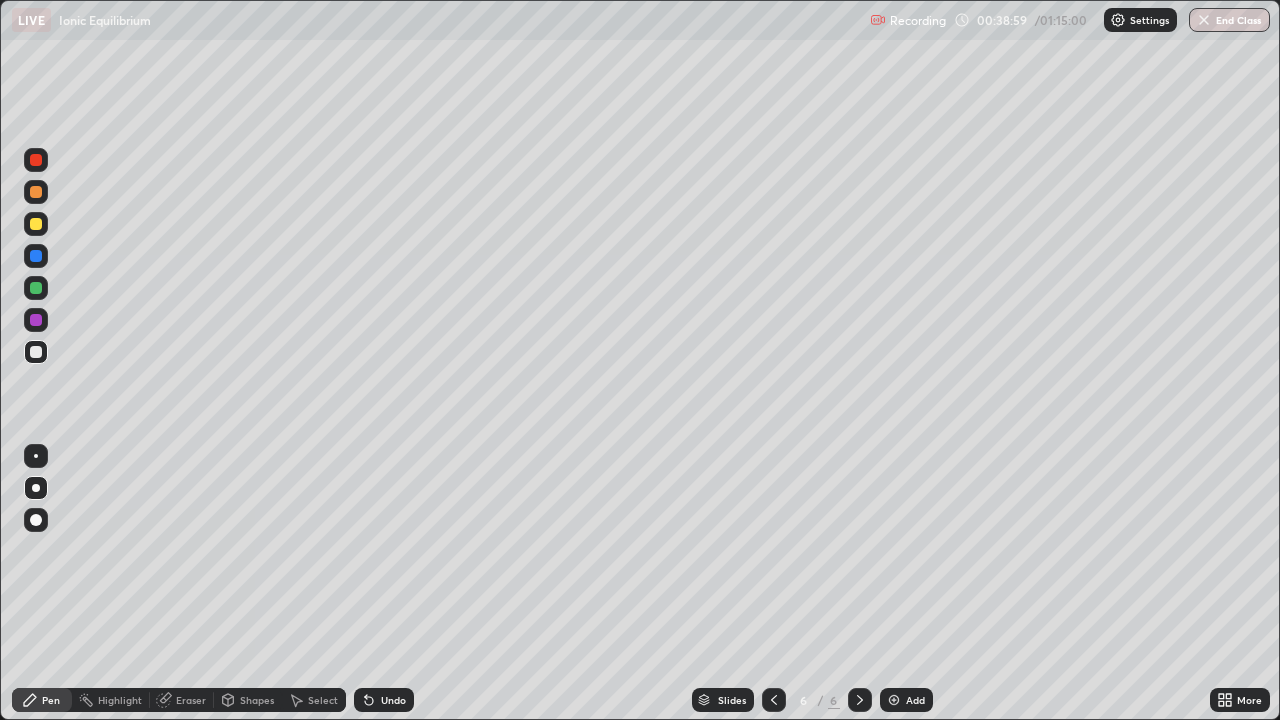 click 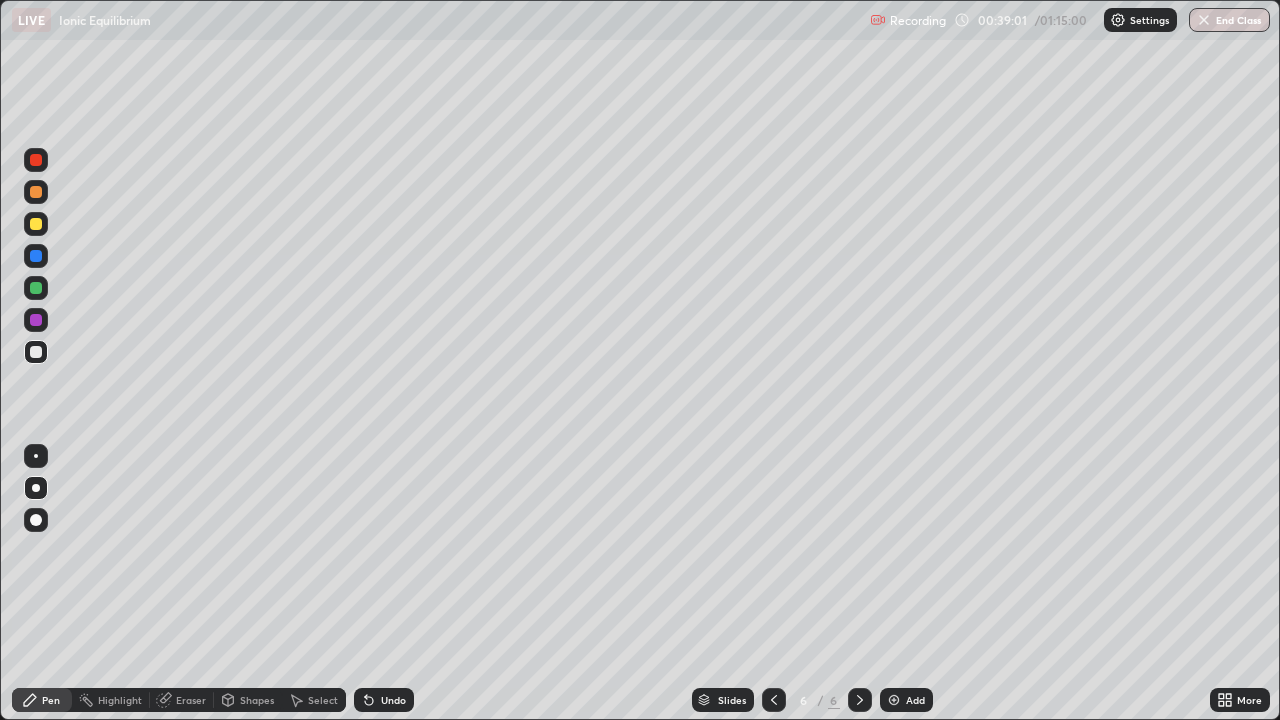 click 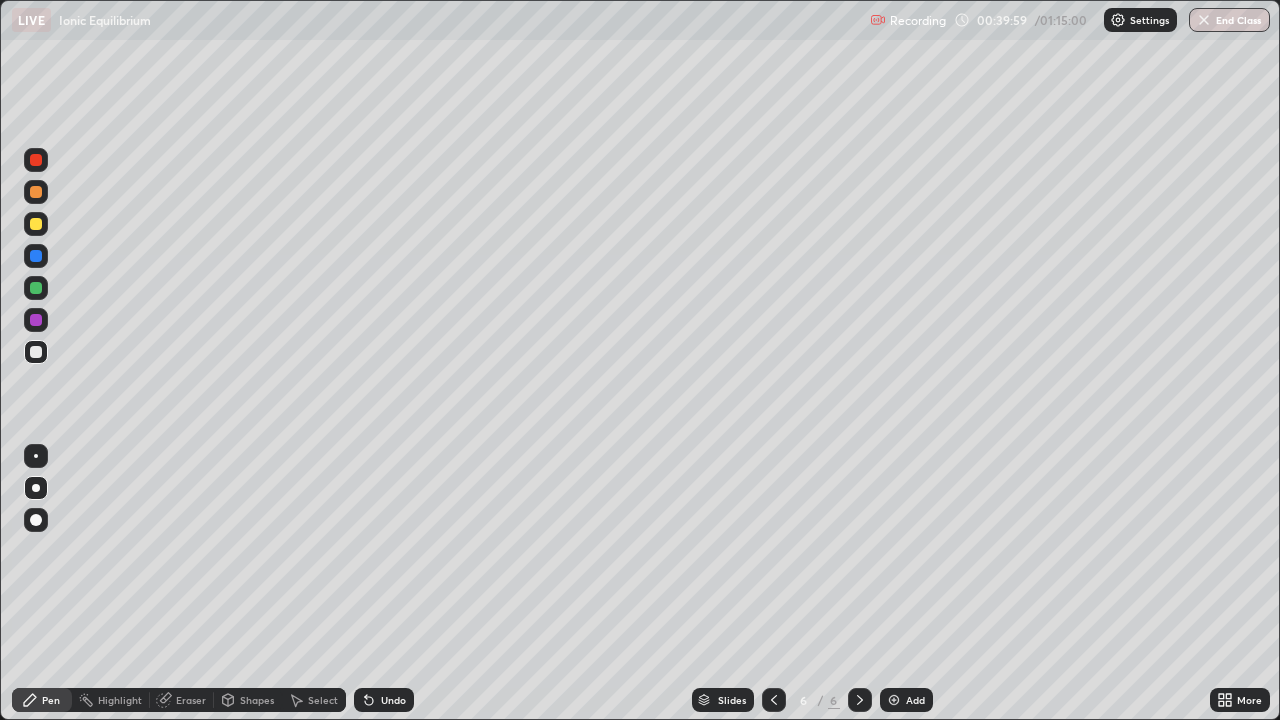 click on "Undo" at bounding box center (384, 700) 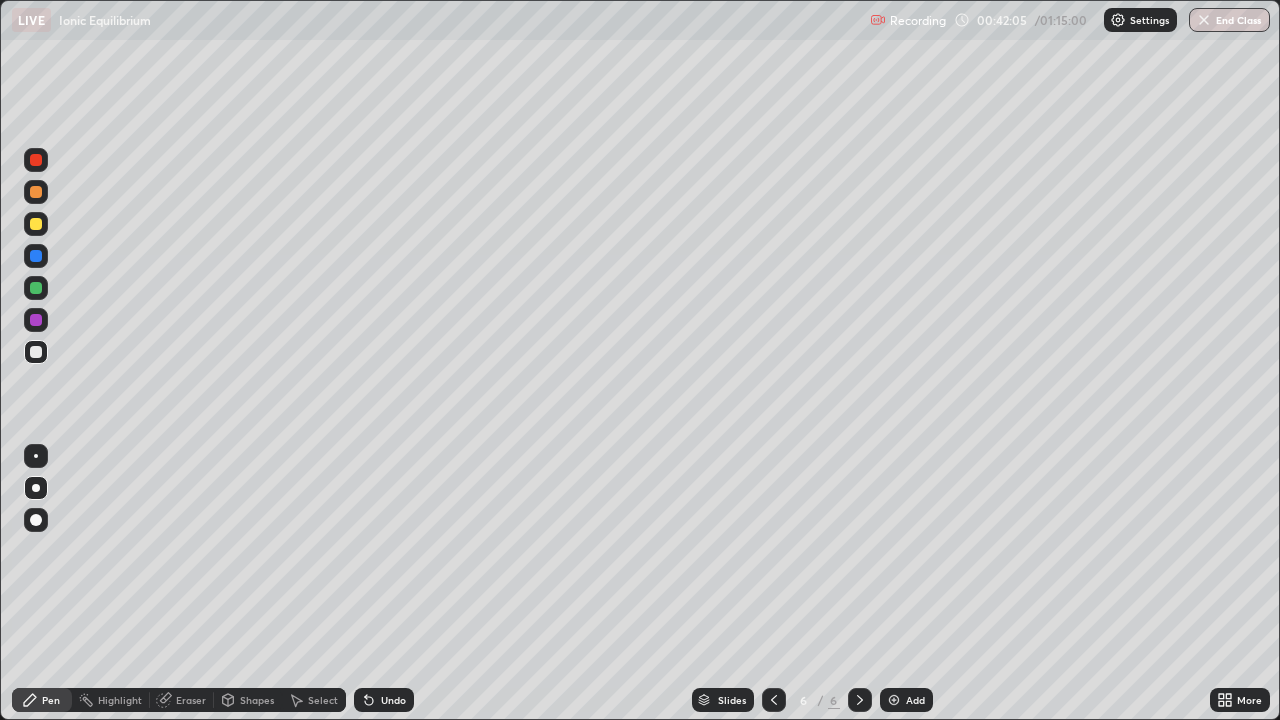 click on "Add" at bounding box center [906, 700] 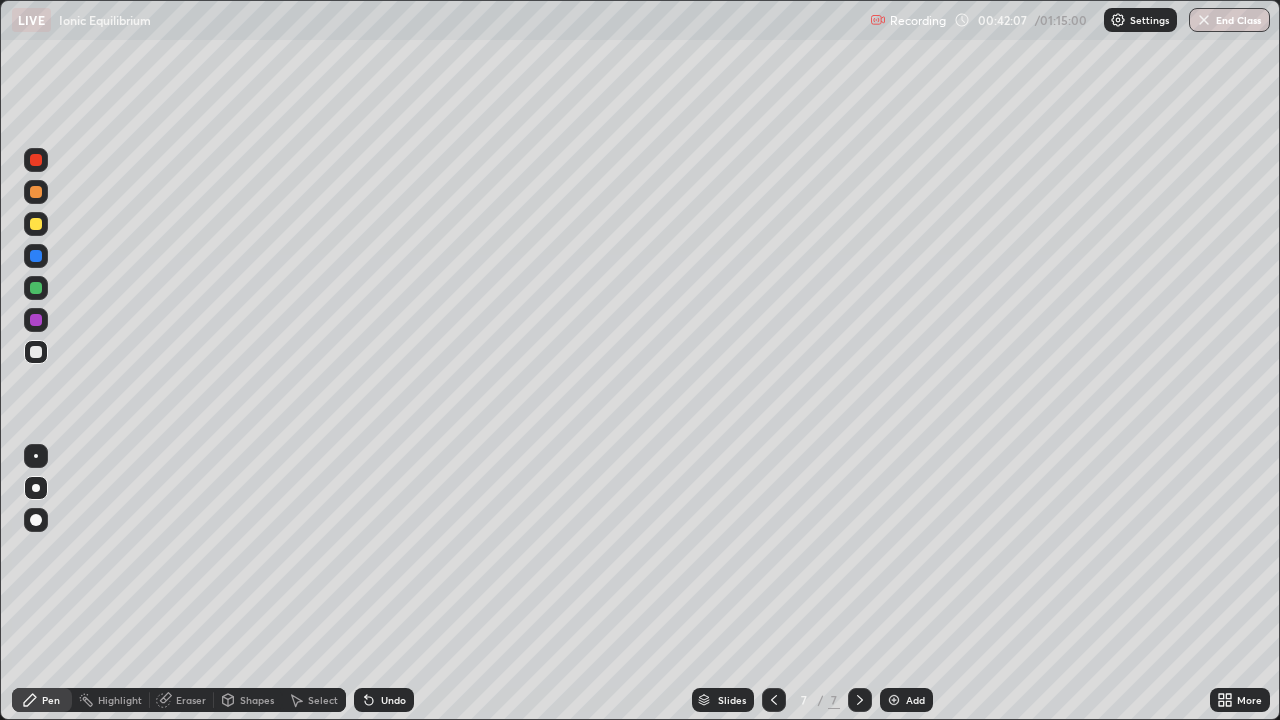 click at bounding box center [36, 352] 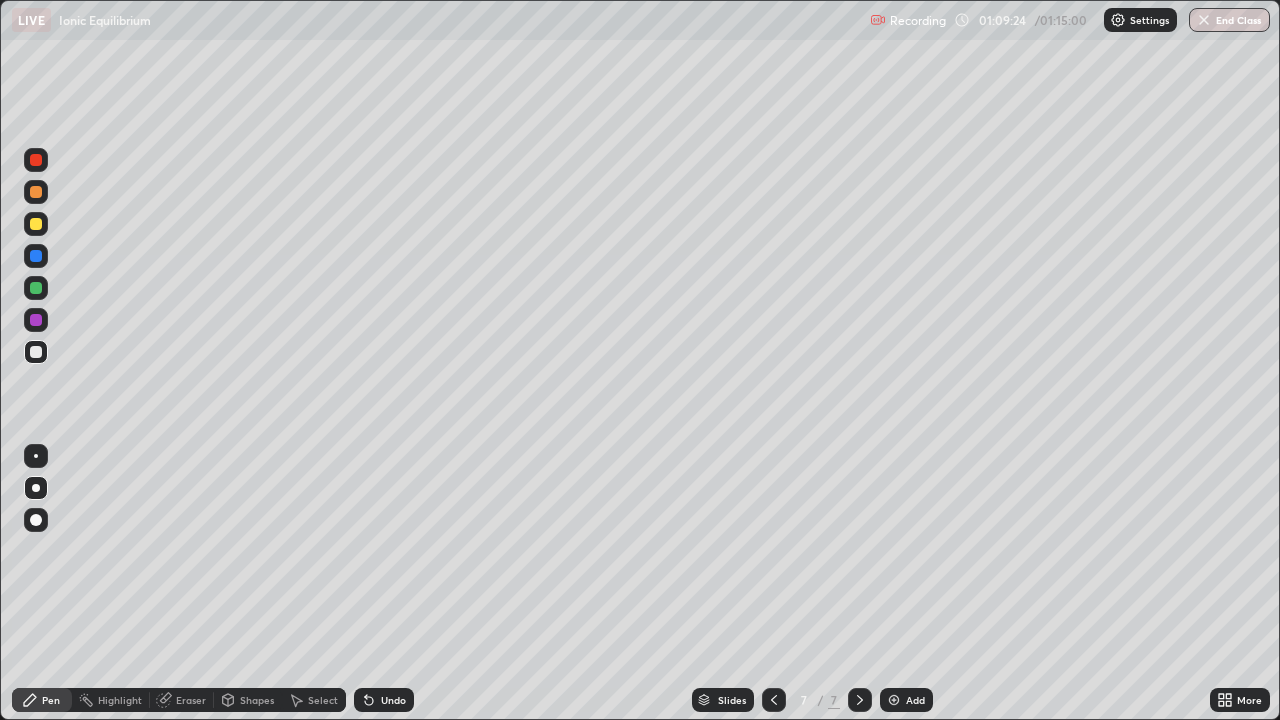 click on "End Class" at bounding box center (1229, 20) 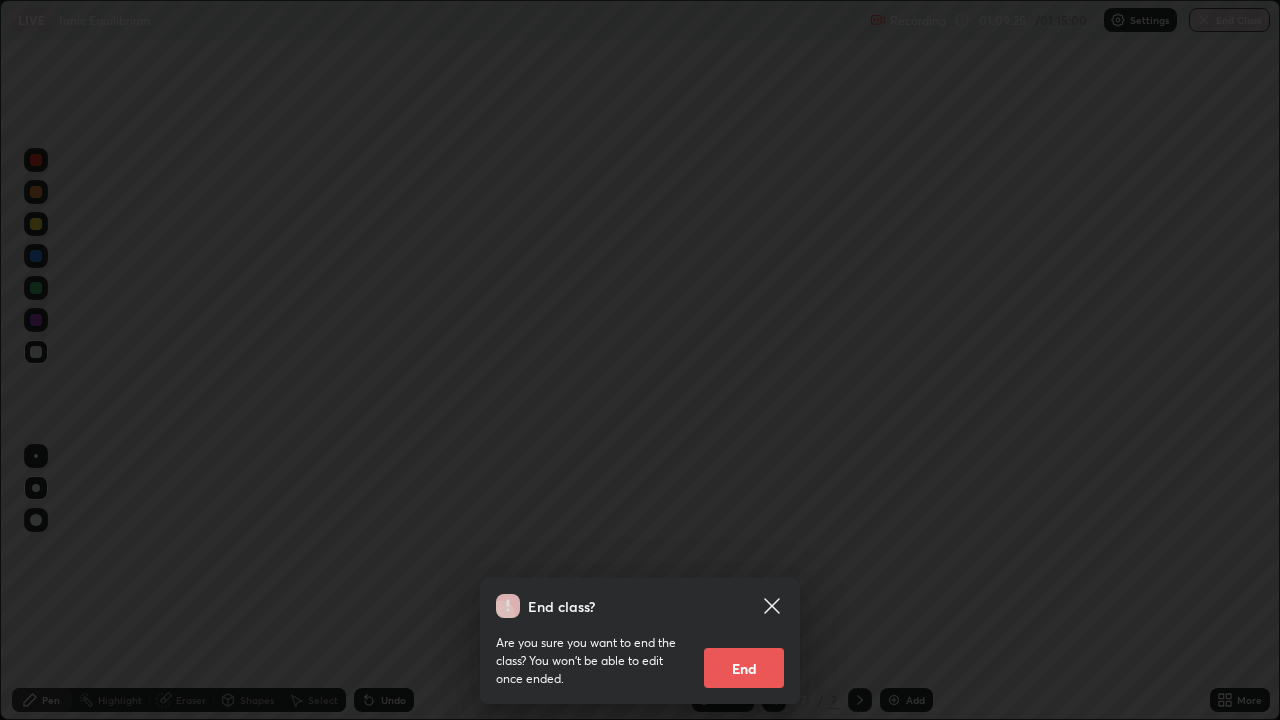 click on "End" at bounding box center [744, 668] 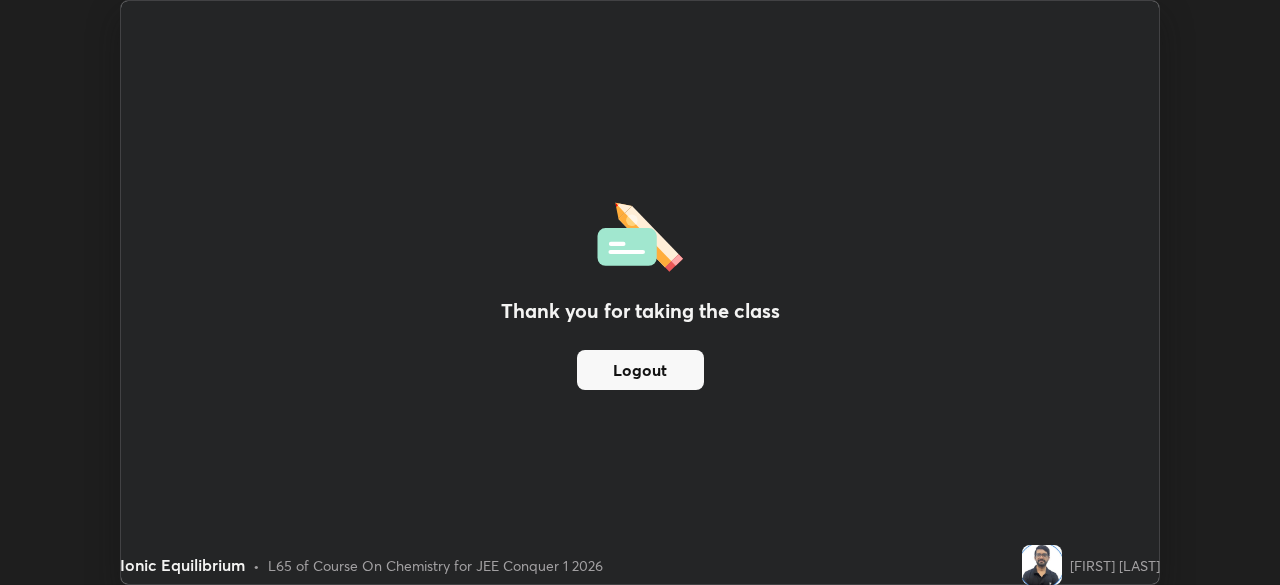 scroll, scrollTop: 585, scrollLeft: 1280, axis: both 